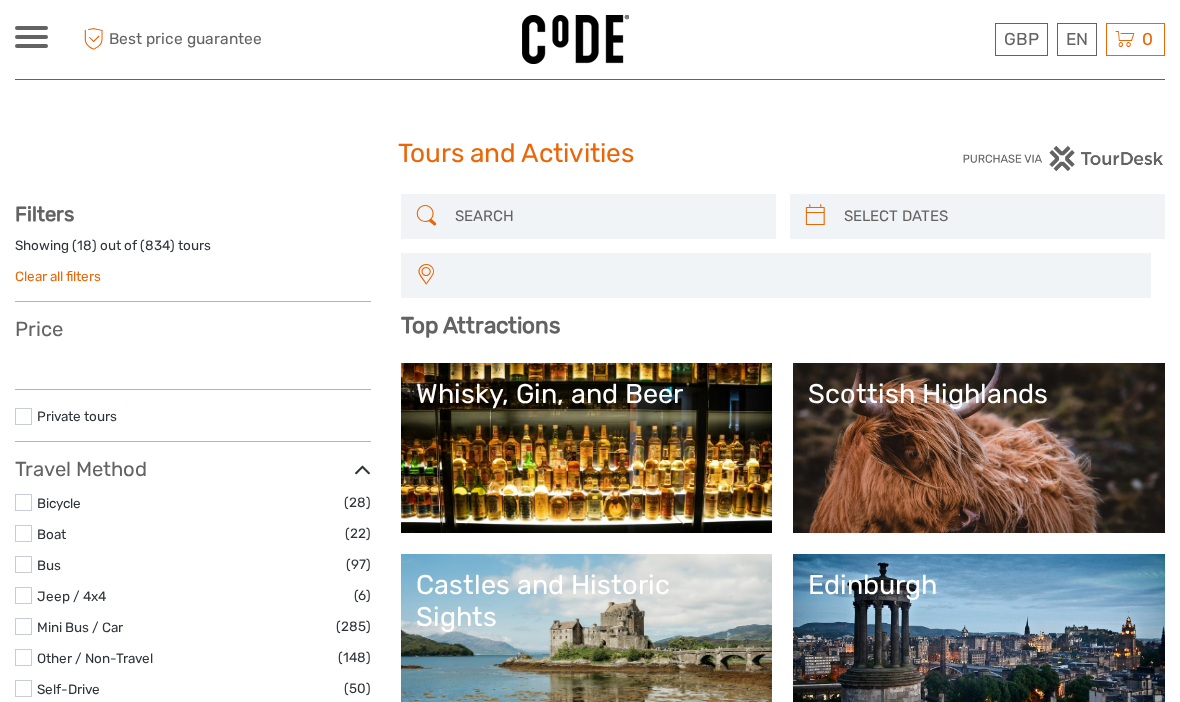 scroll, scrollTop: 0, scrollLeft: 0, axis: both 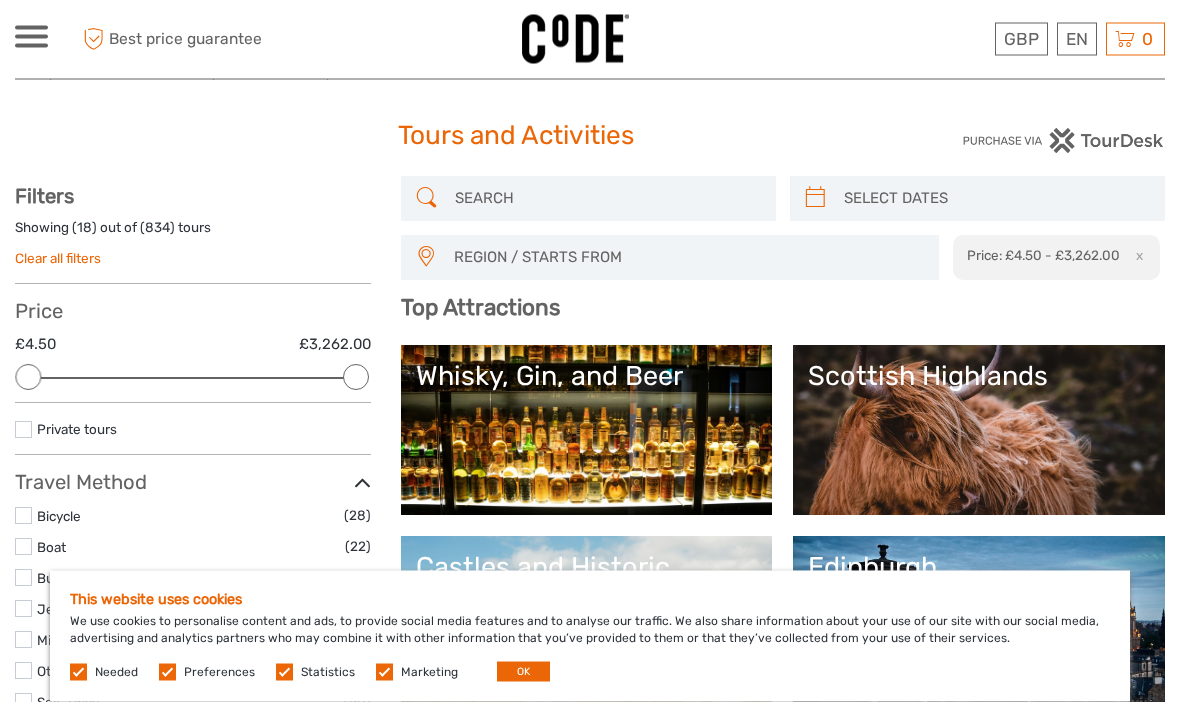 click at bounding box center [995, 199] 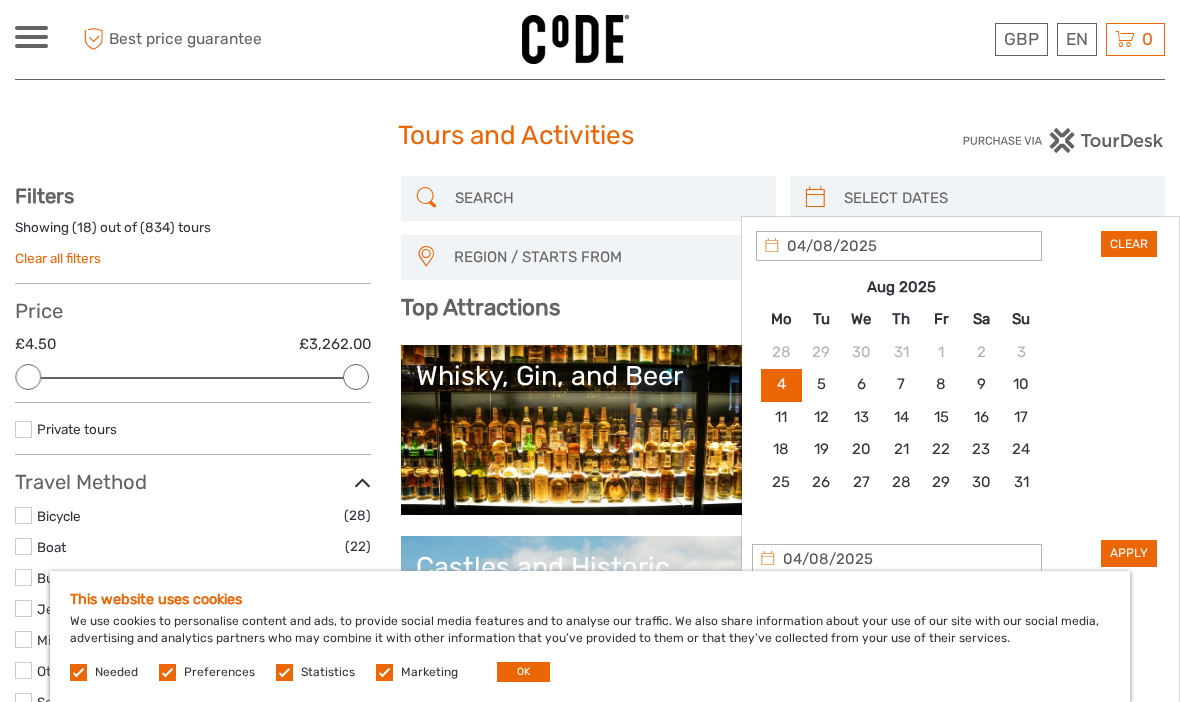 scroll, scrollTop: 17, scrollLeft: 0, axis: vertical 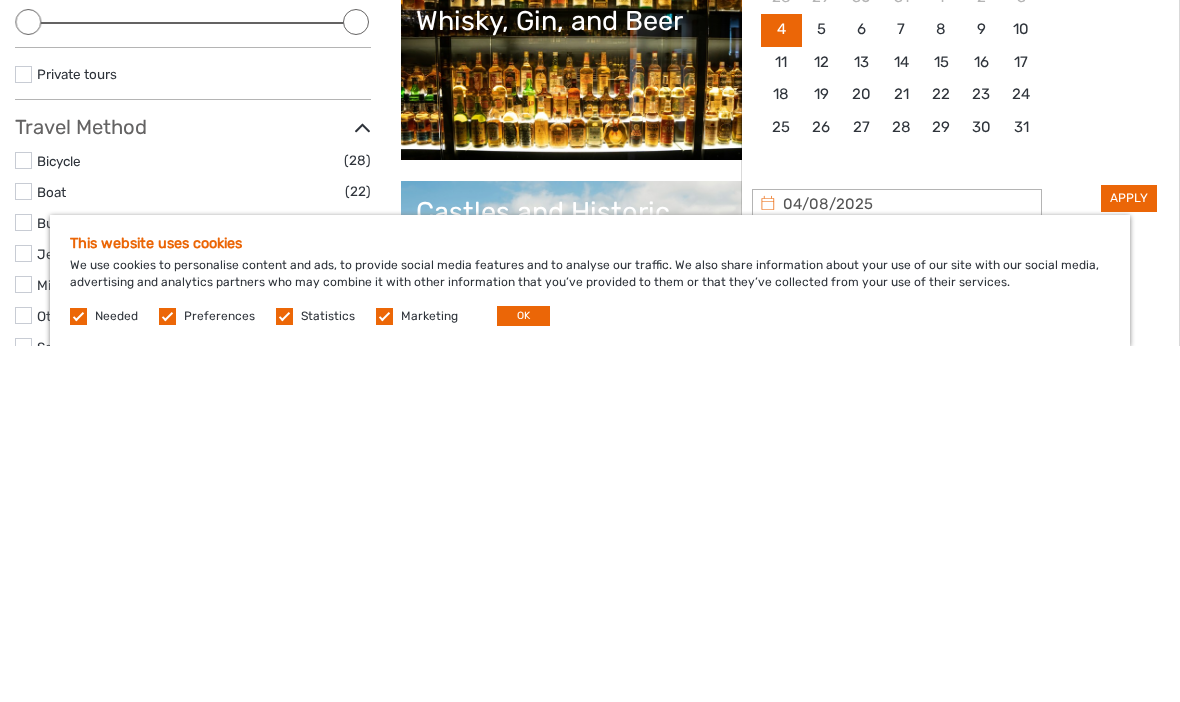 click at bounding box center (1016, 603) 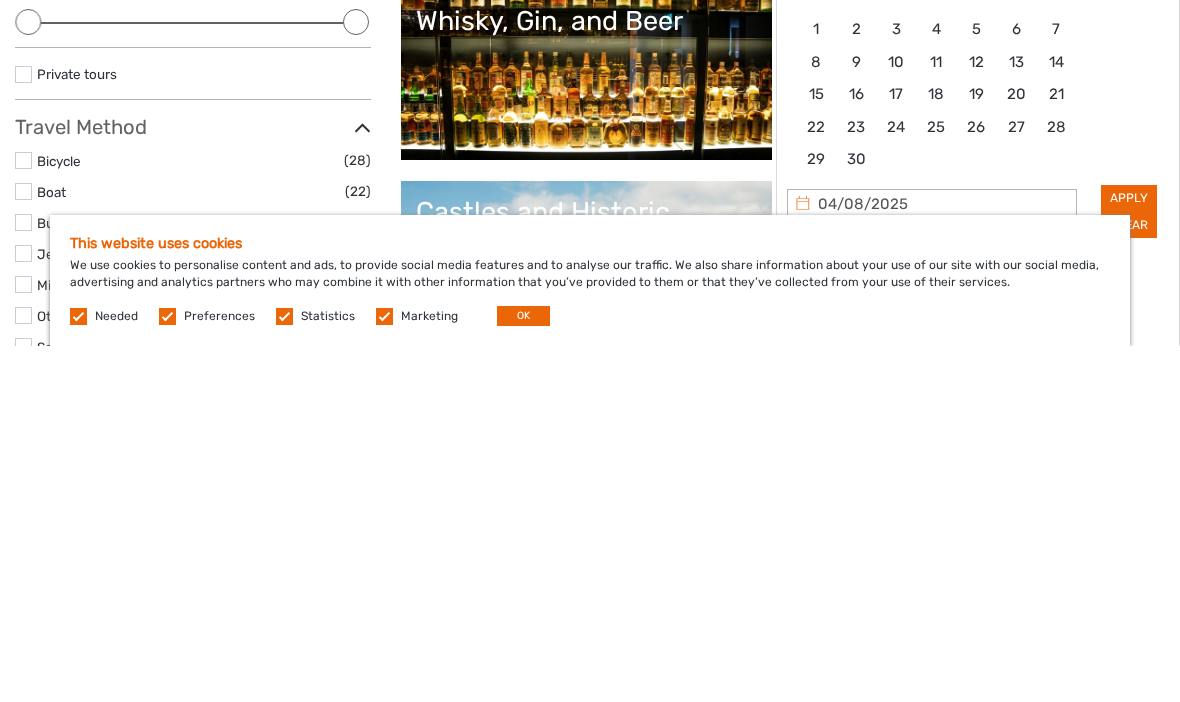 scroll, scrollTop: 374, scrollLeft: 0, axis: vertical 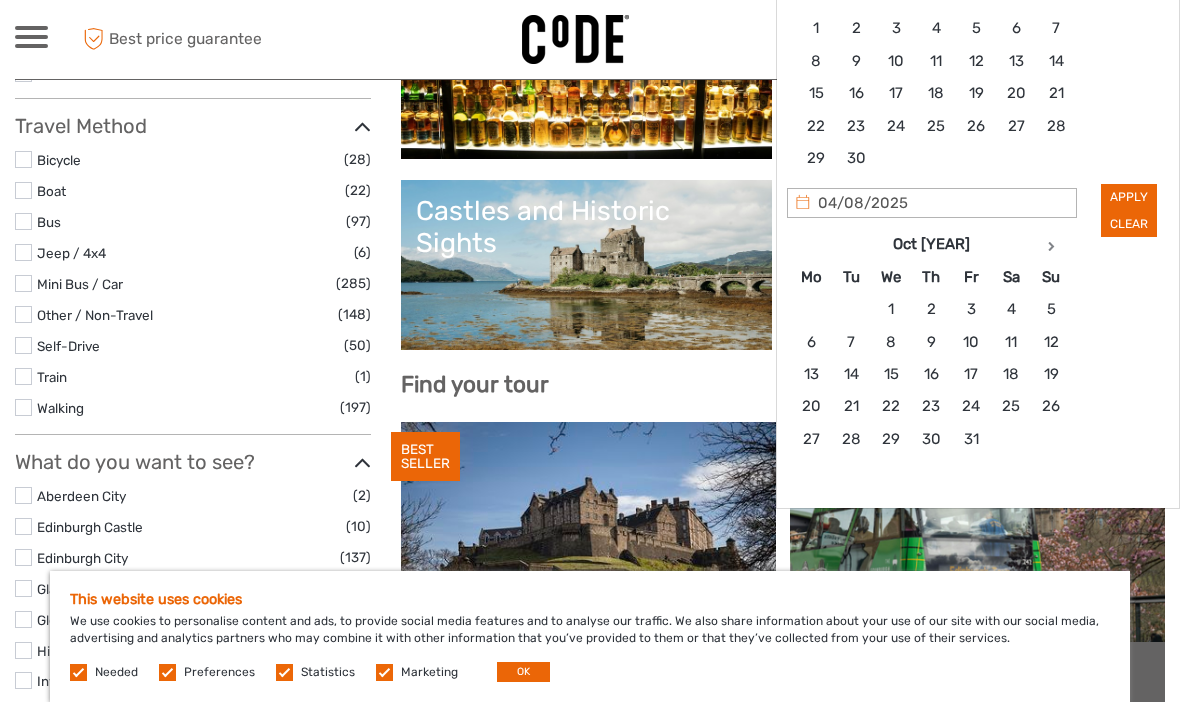 type on "[DATE]" 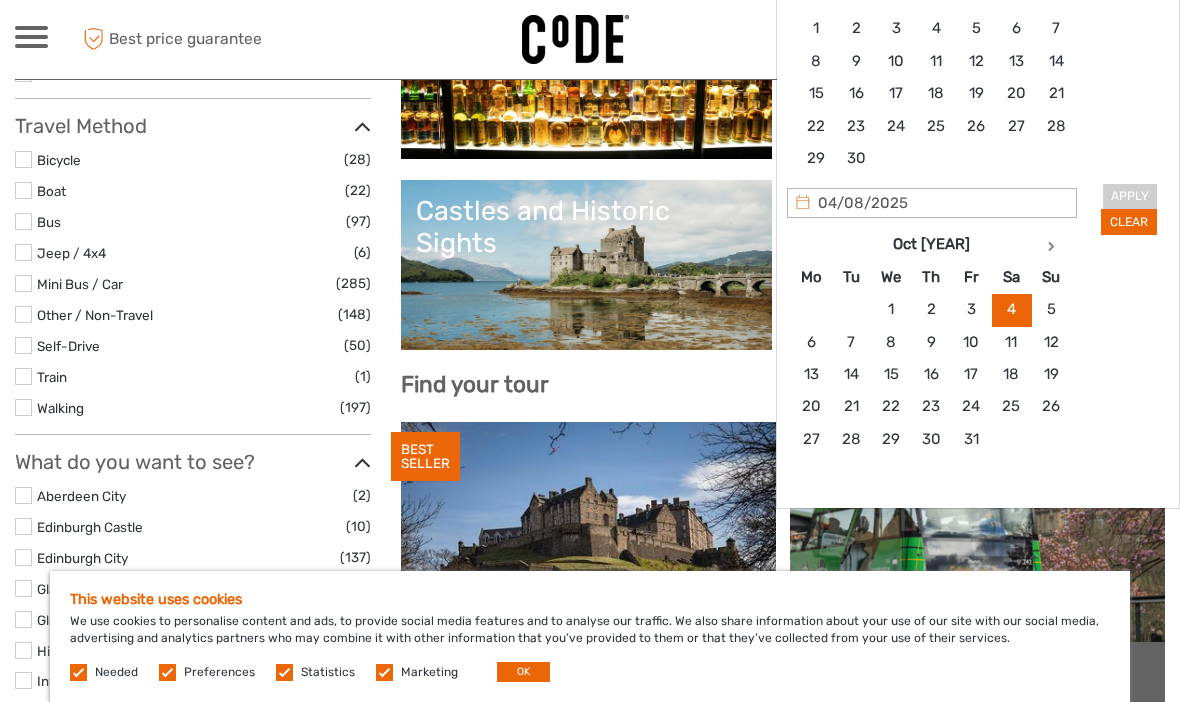 click on "Apply   Clear" at bounding box center (978, 55) 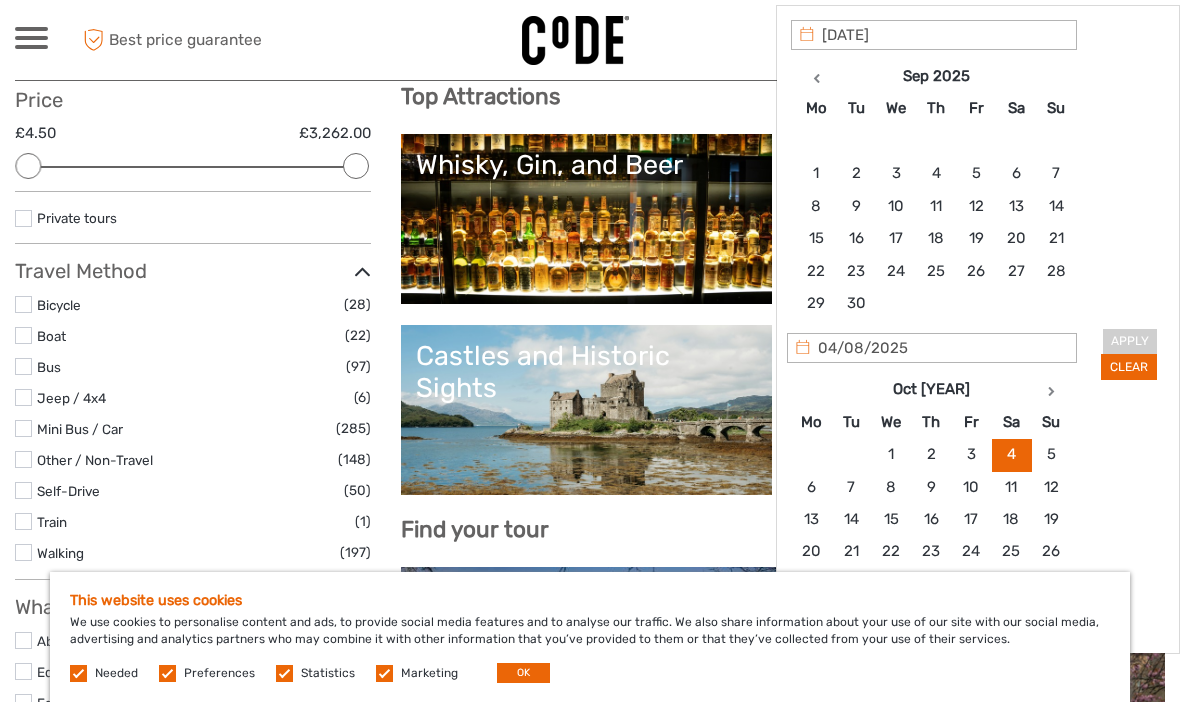 type on "[DATE]" 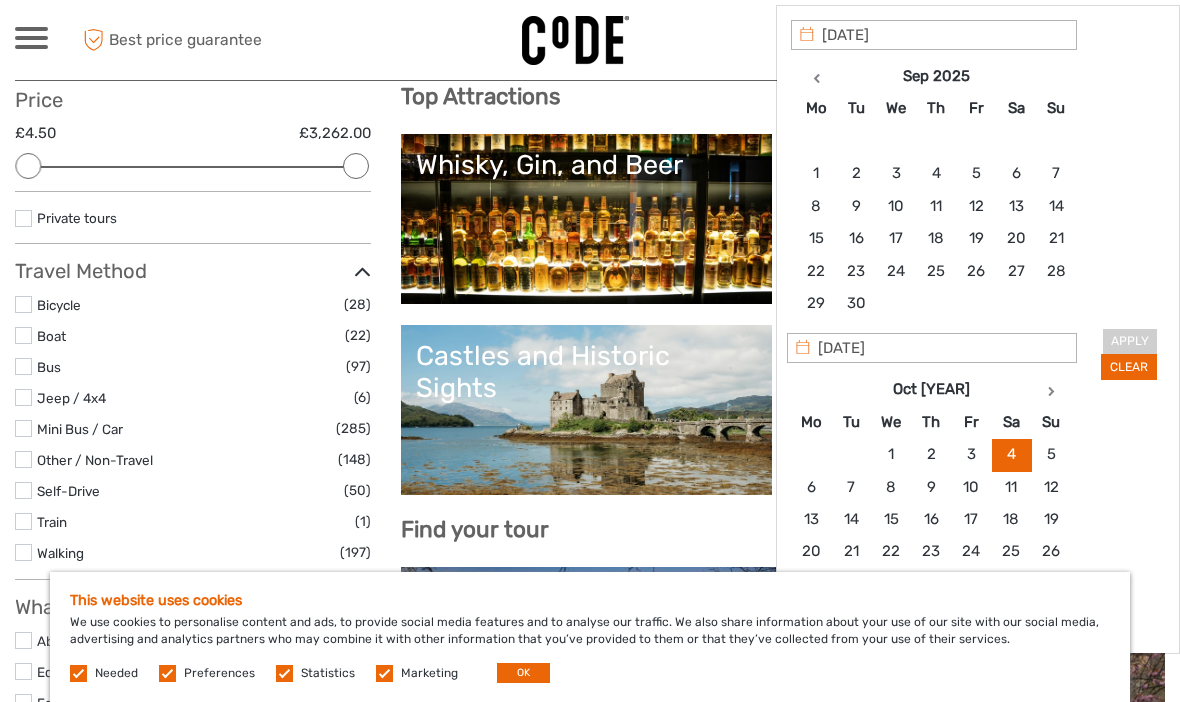 scroll, scrollTop: 229, scrollLeft: 0, axis: vertical 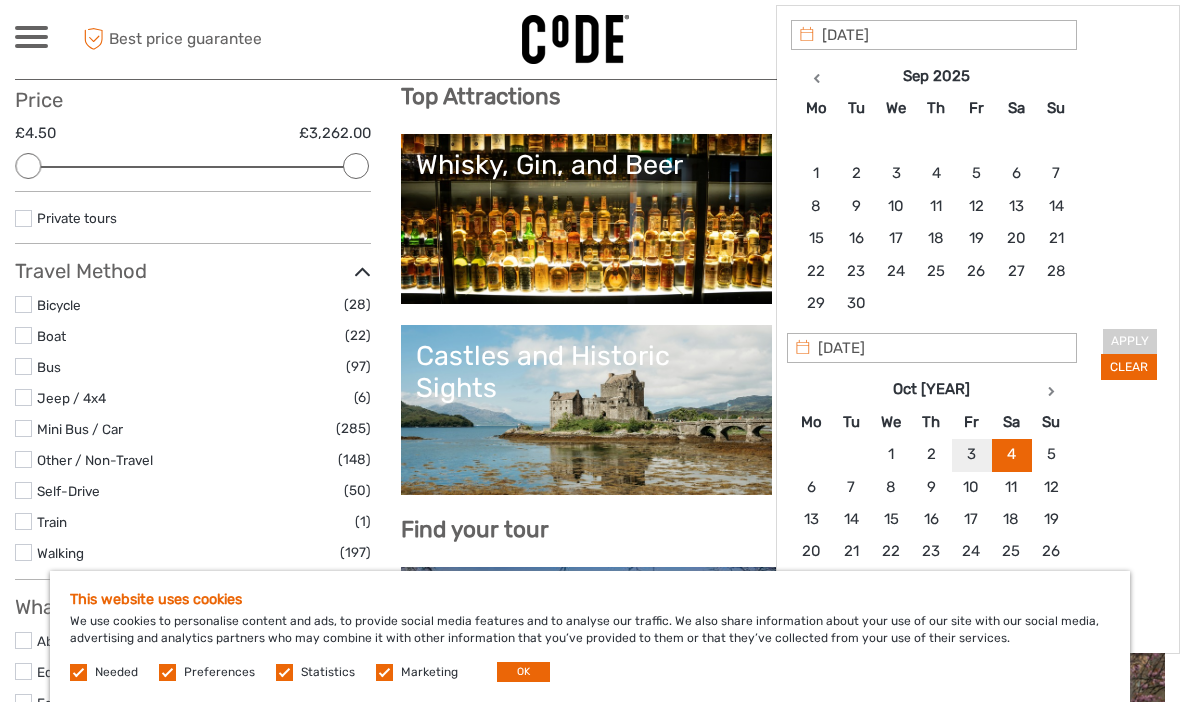 type on "03/10/2025" 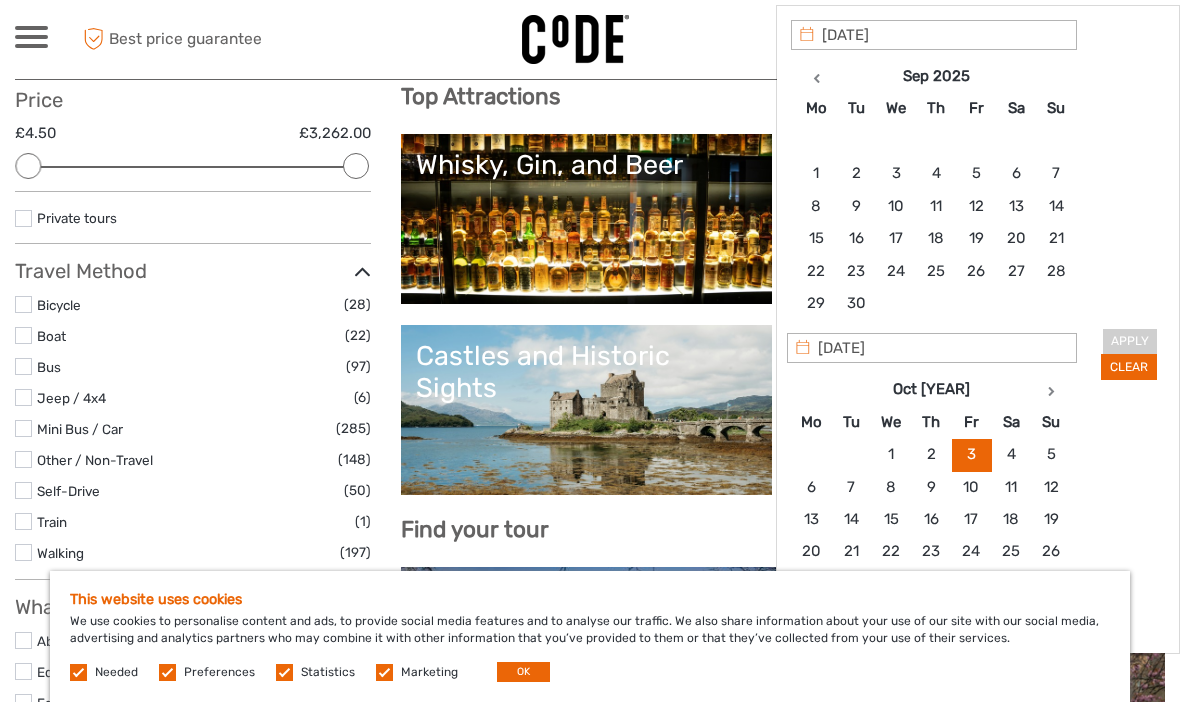 type on "05/10/2025" 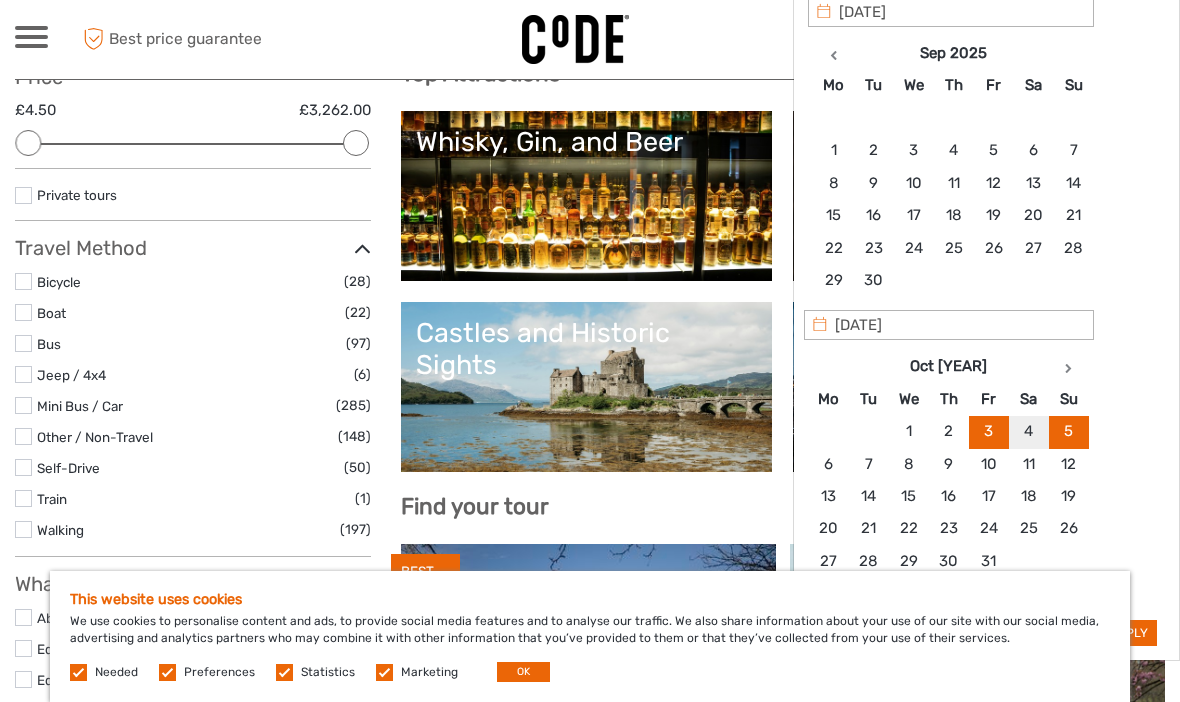 scroll, scrollTop: 254, scrollLeft: 0, axis: vertical 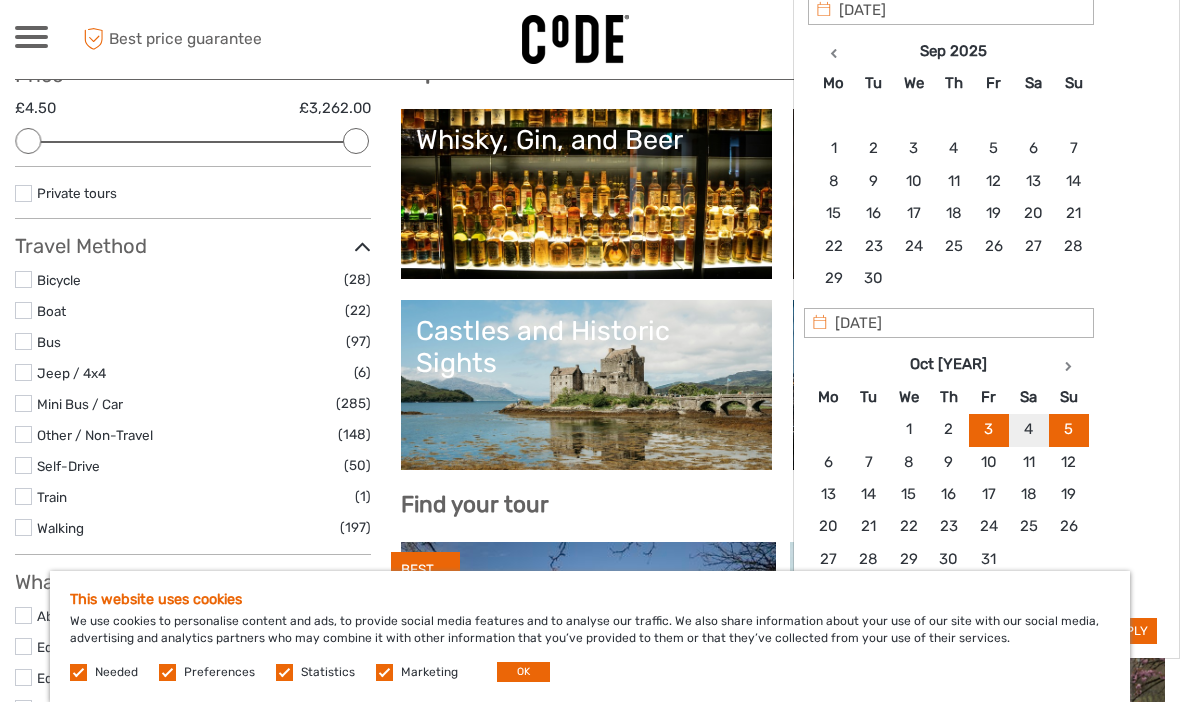 click on "Apply" at bounding box center [1129, 631] 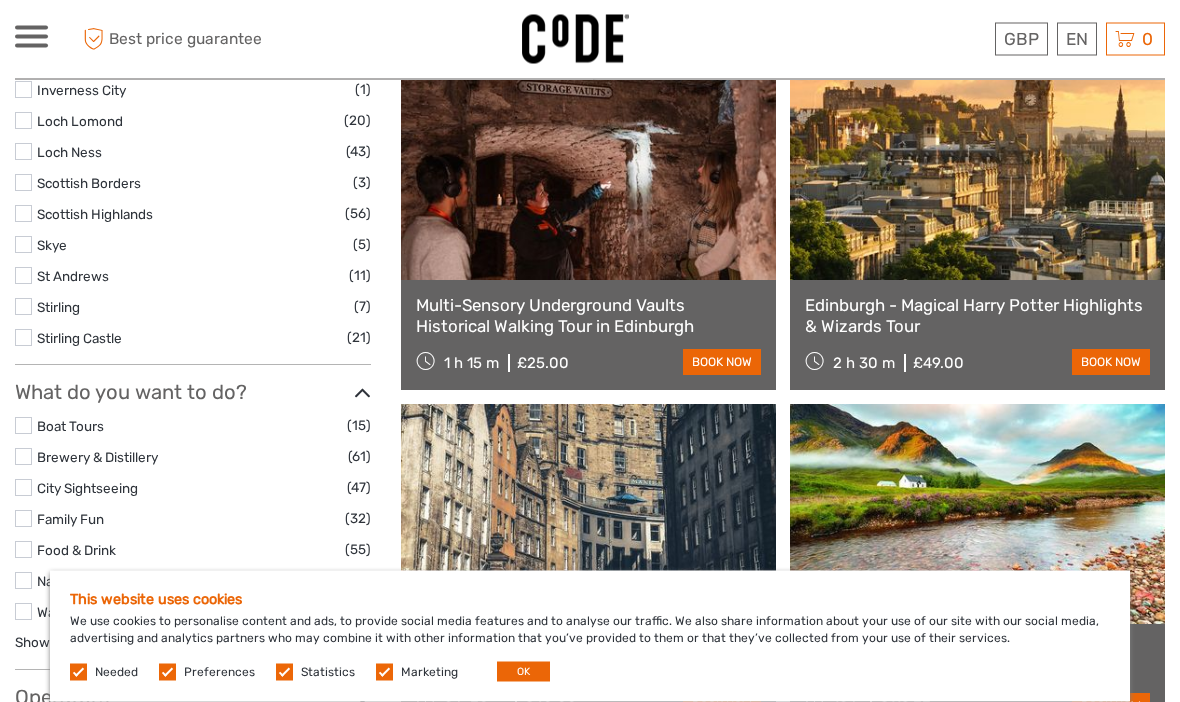 scroll, scrollTop: 996, scrollLeft: 0, axis: vertical 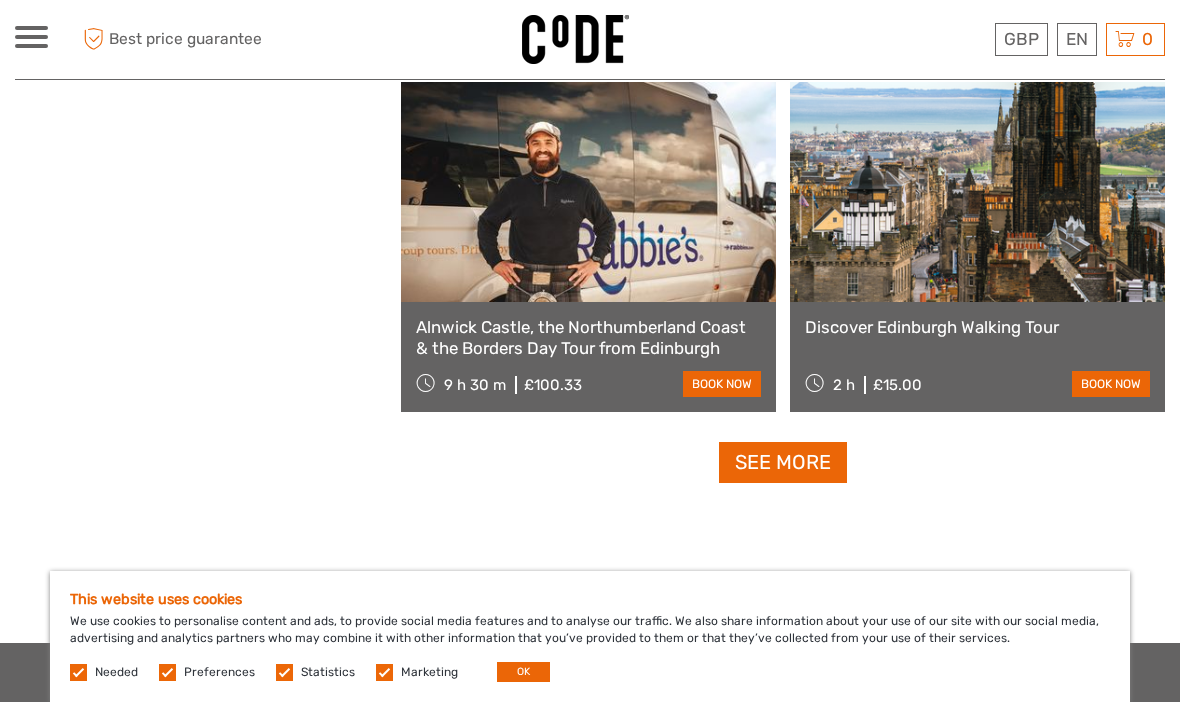 click on "See more" at bounding box center [783, 462] 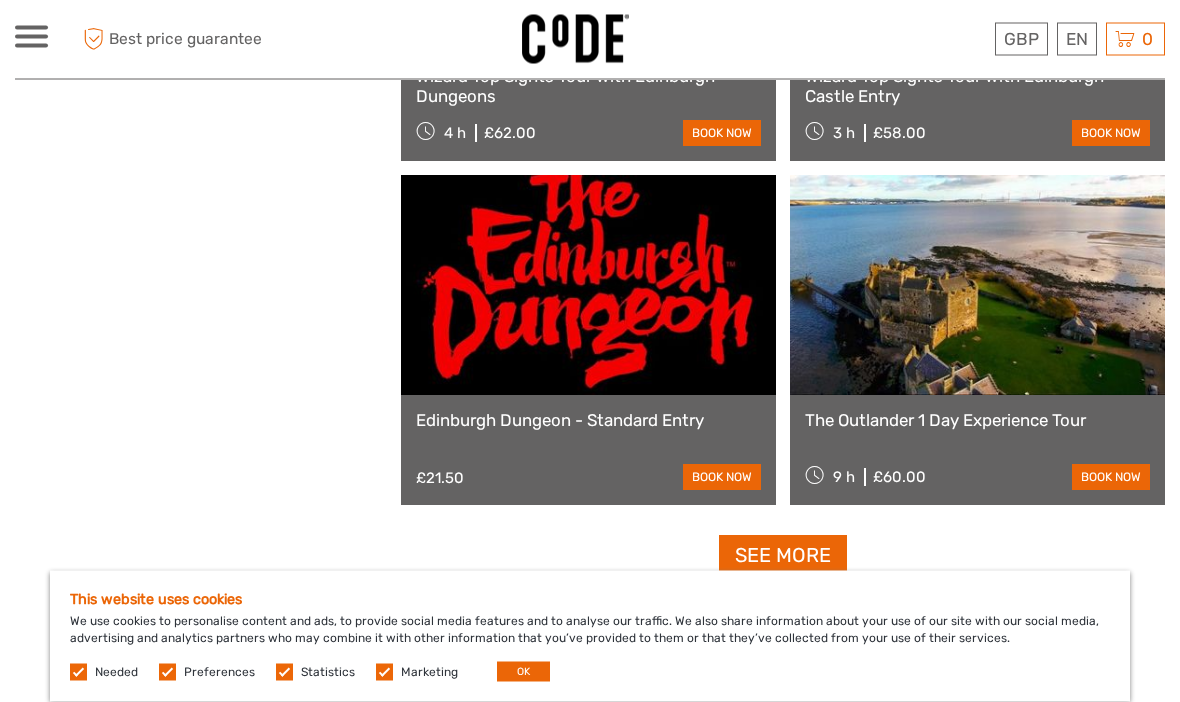 scroll, scrollTop: 5994, scrollLeft: 0, axis: vertical 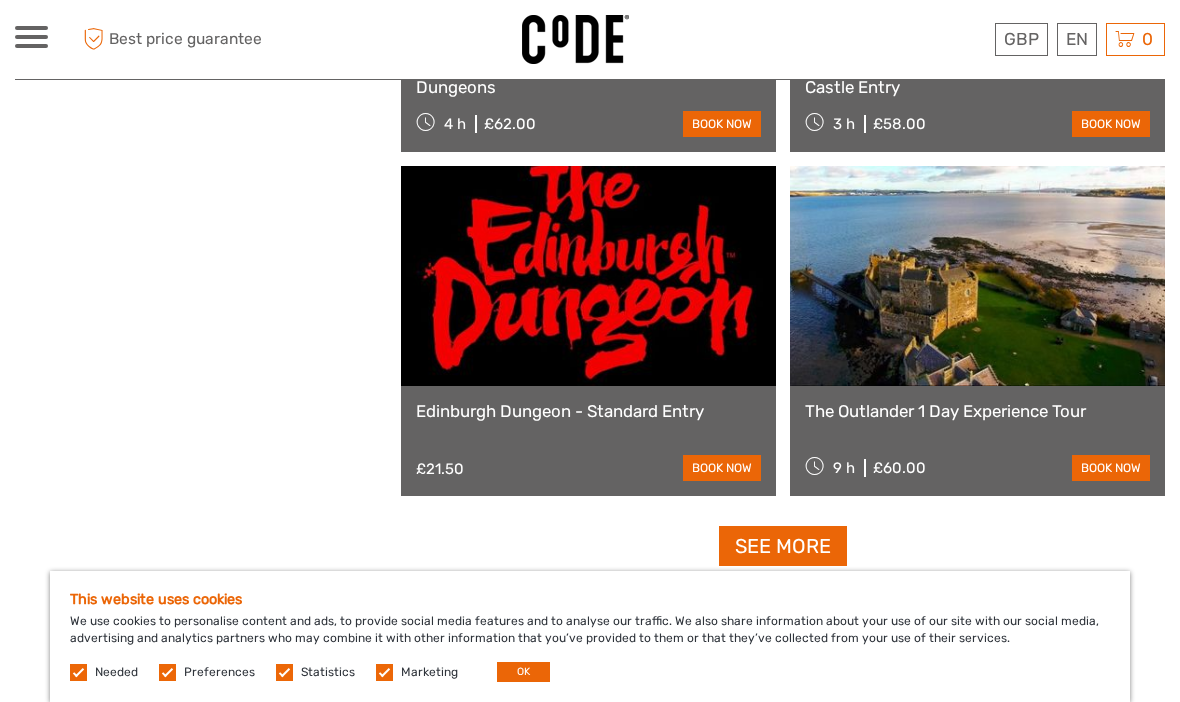 click on "See more" at bounding box center [783, 546] 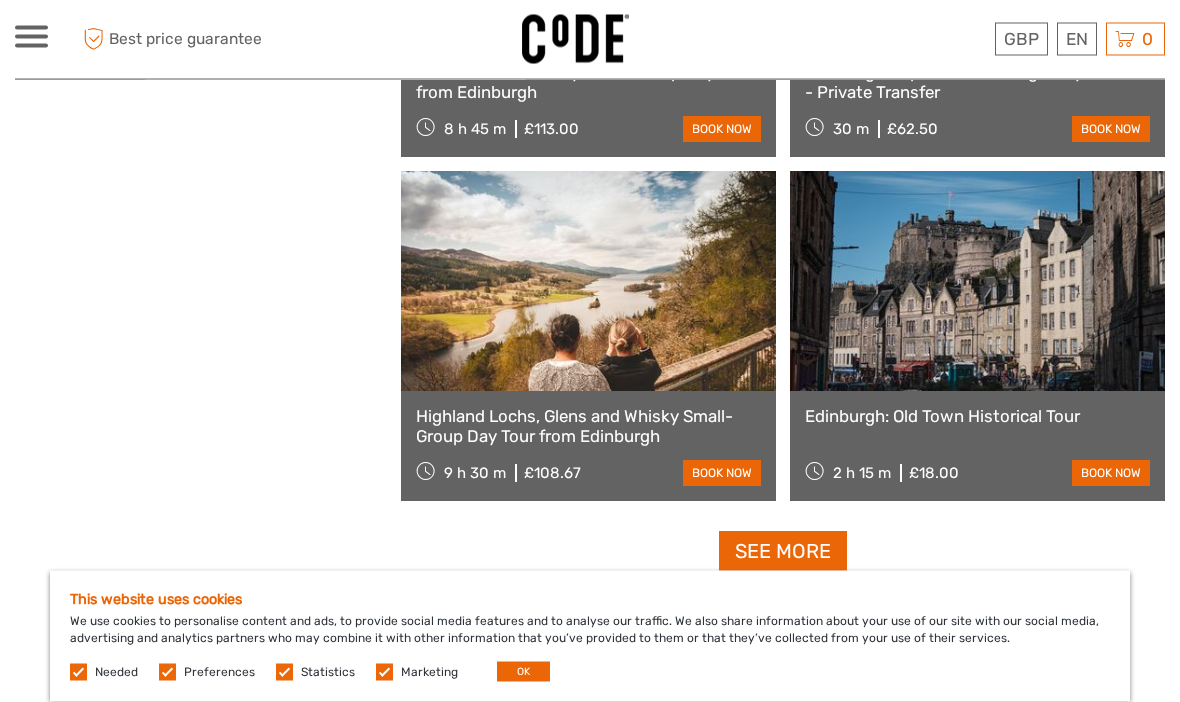 scroll, scrollTop: 9085, scrollLeft: 0, axis: vertical 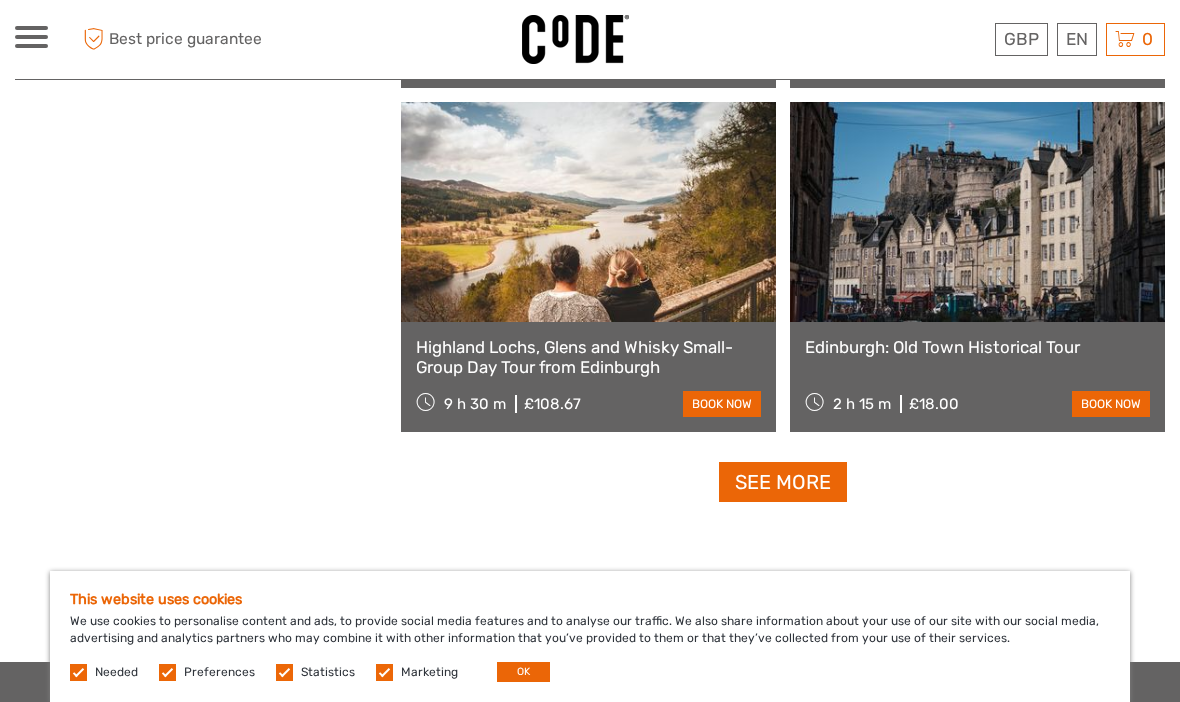 click on "03/10/2025 - 05/10/2025
REGION / STARTS FROM
Aberdeen
Dundee
Edinburgh
Glasgow
Inverness
North Highlands
Oban
Perth
St.Andrews
Stirling
Aberdeen
Dundee
Edinburgh
Glasgow
Inverness
North Highlands
Oban
Perth
St.Andrews
Stirling
Dates: 03/10/2025 - 05/10/2025
x
Top Attractions
Whisky, Gin, and Beer
Scottish Highlands
Castles and Historic Sights
Edinburgh" at bounding box center (783, -4214) 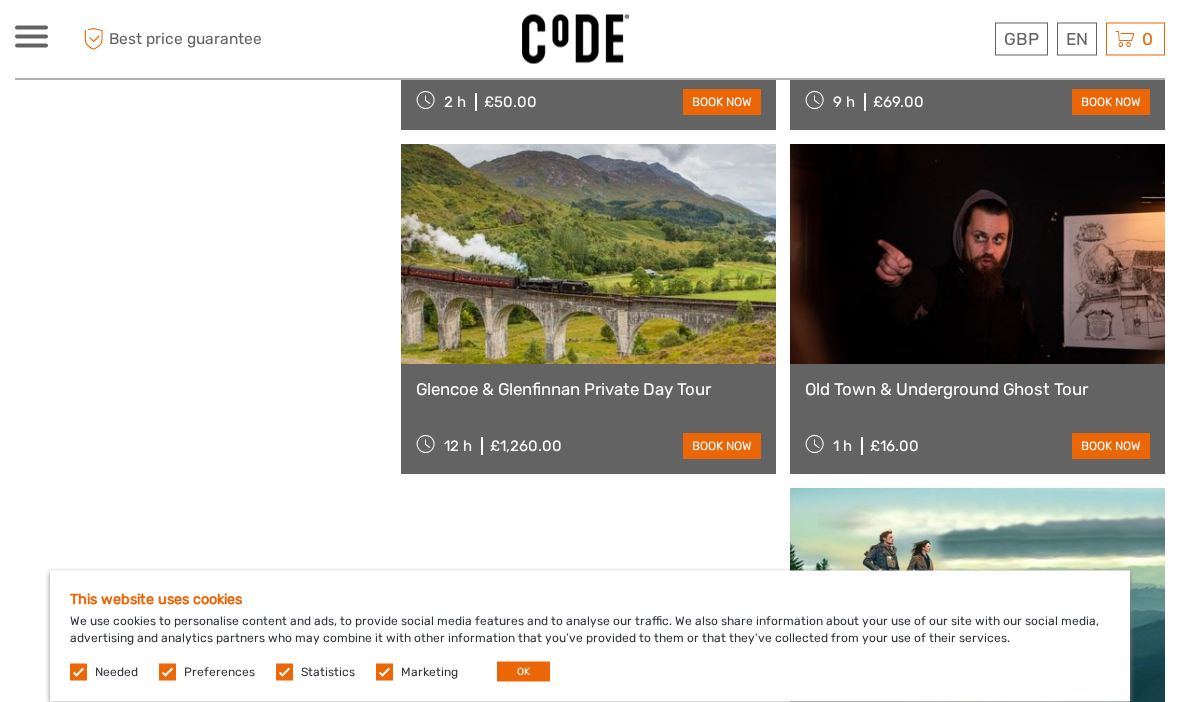 scroll, scrollTop: 11199, scrollLeft: 0, axis: vertical 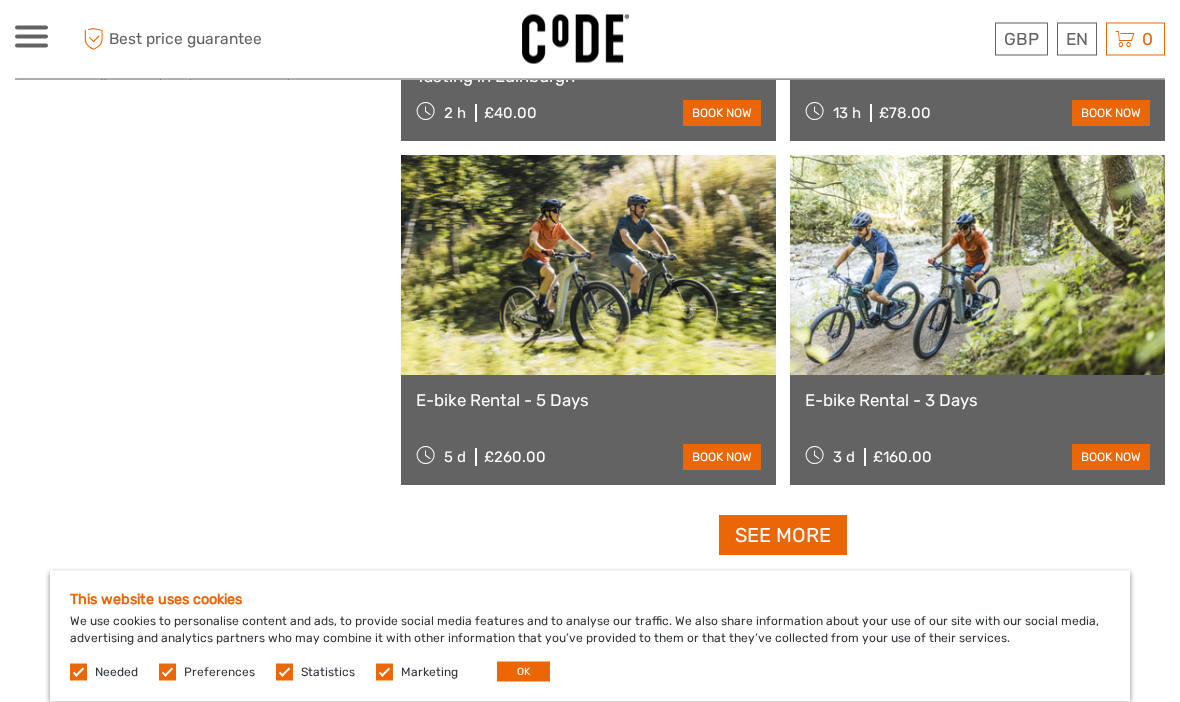 click on "See more" at bounding box center (783, 536) 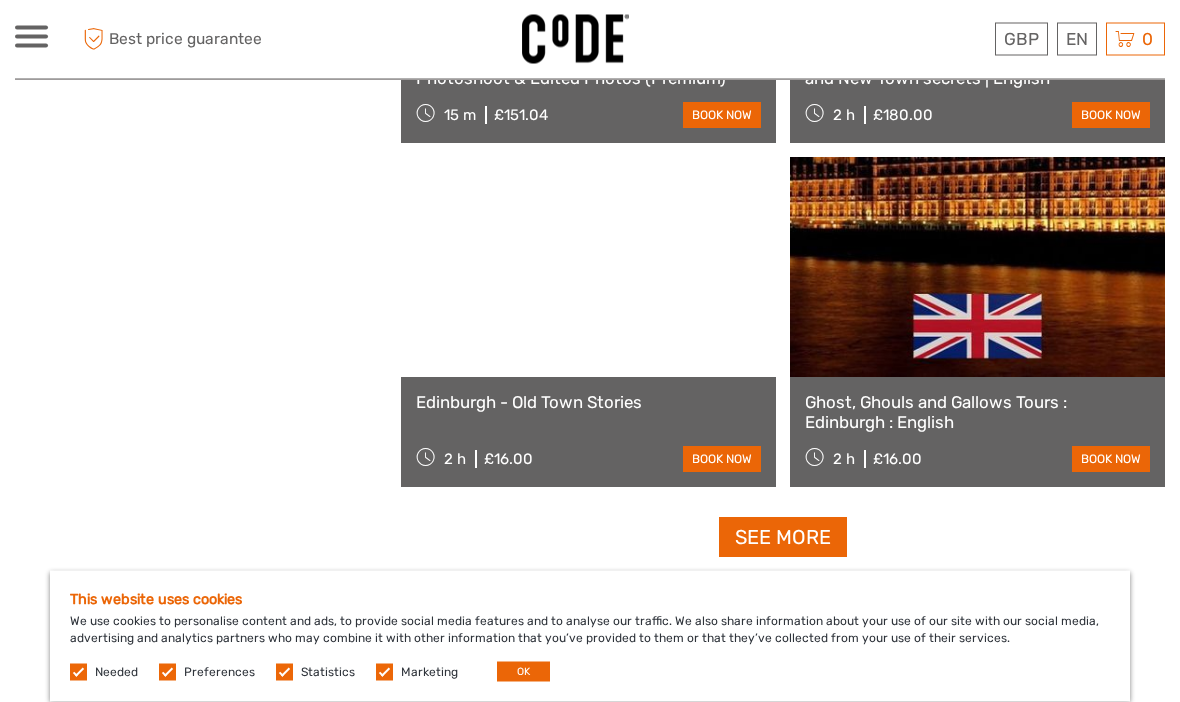 scroll, scrollTop: 15294, scrollLeft: 0, axis: vertical 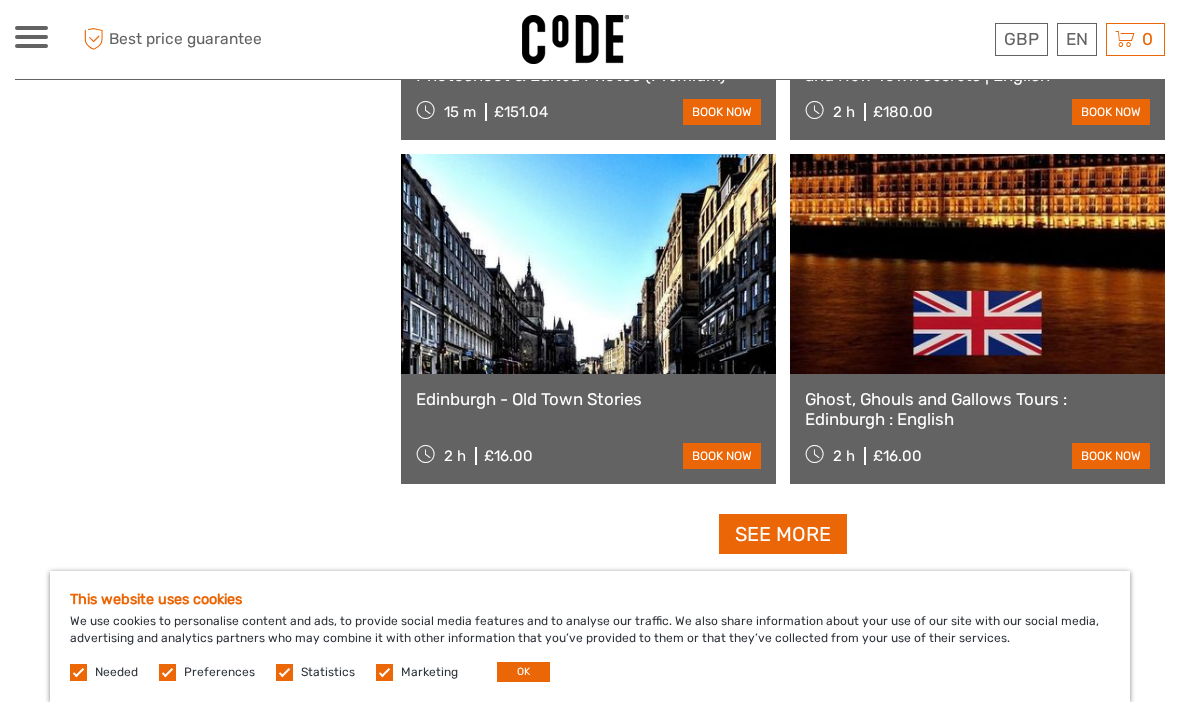 click on "See more" at bounding box center (783, 534) 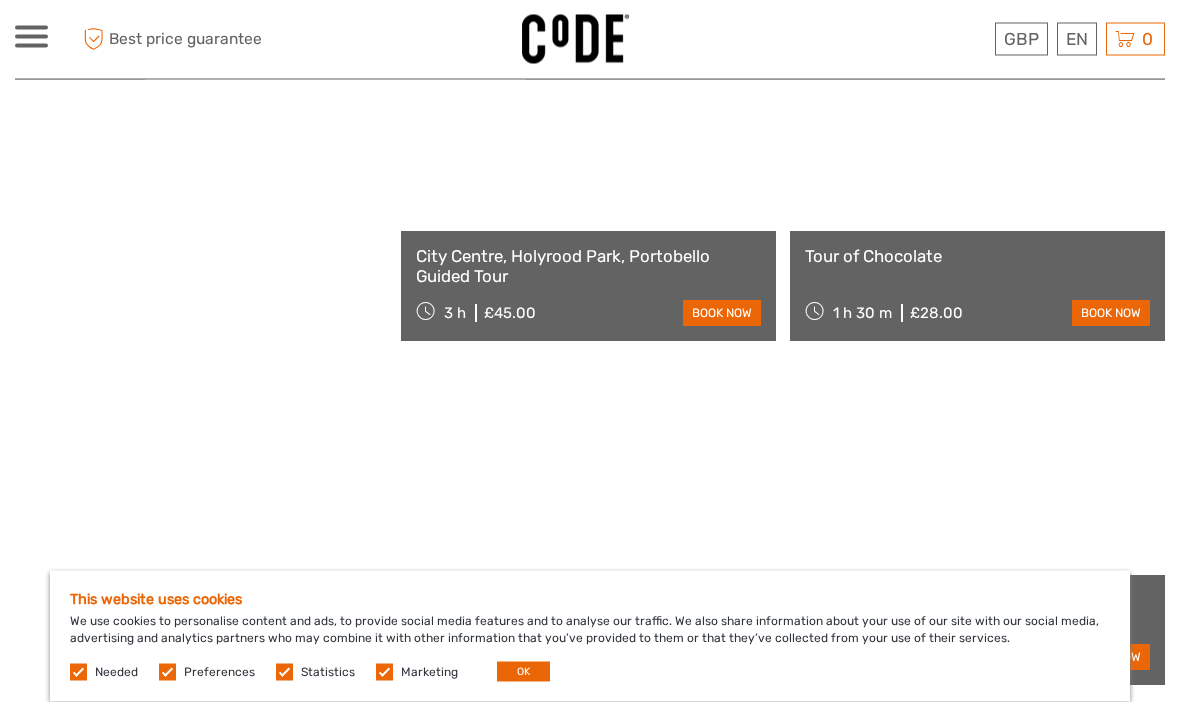 scroll, scrollTop: 15781, scrollLeft: 0, axis: vertical 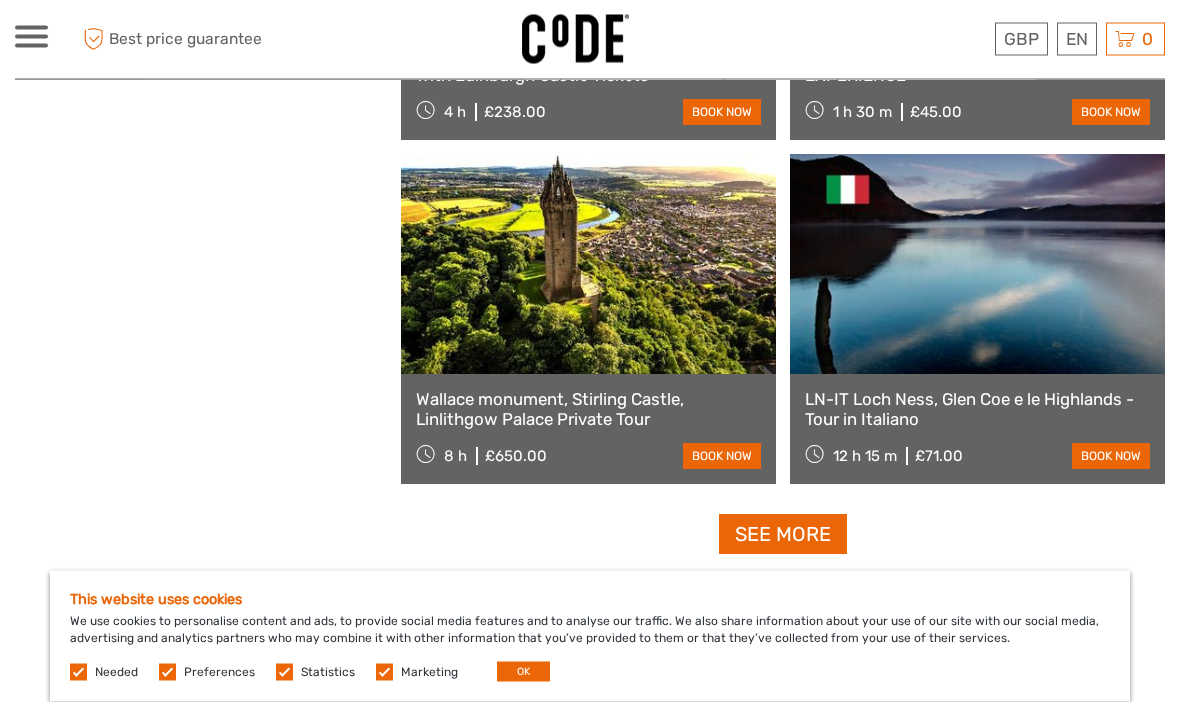 click on "See more" at bounding box center (783, 535) 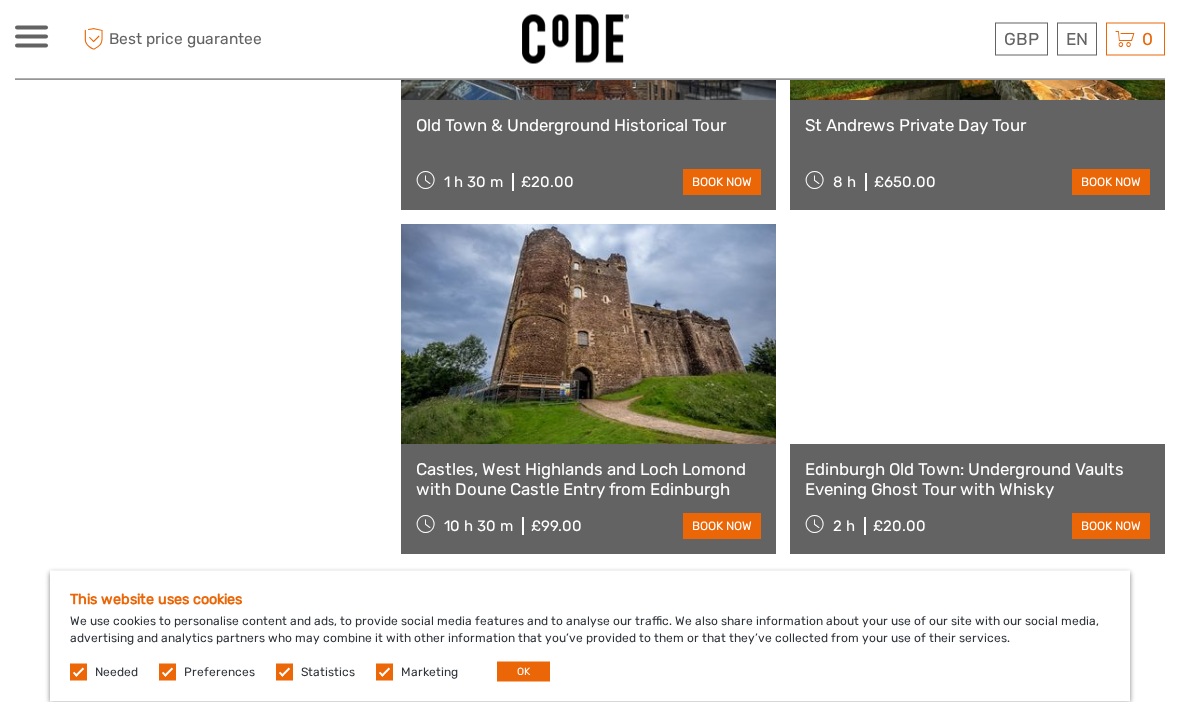scroll, scrollTop: 21475, scrollLeft: 0, axis: vertical 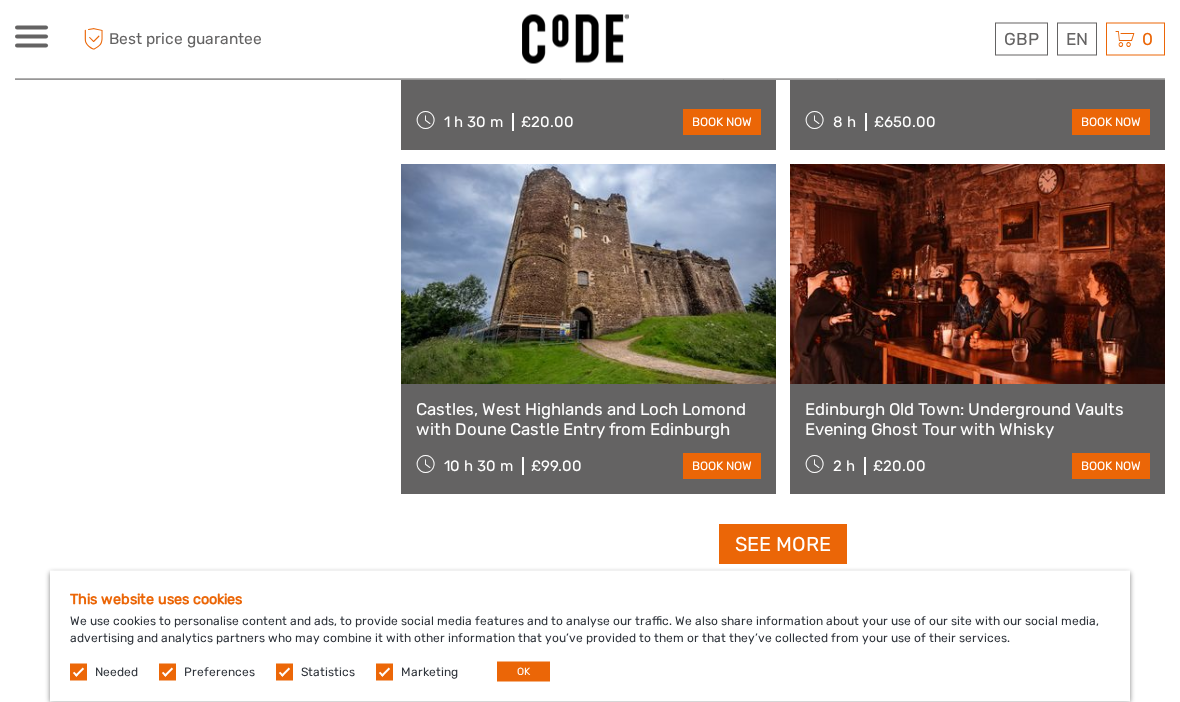 click on "See more" at bounding box center (783, 545) 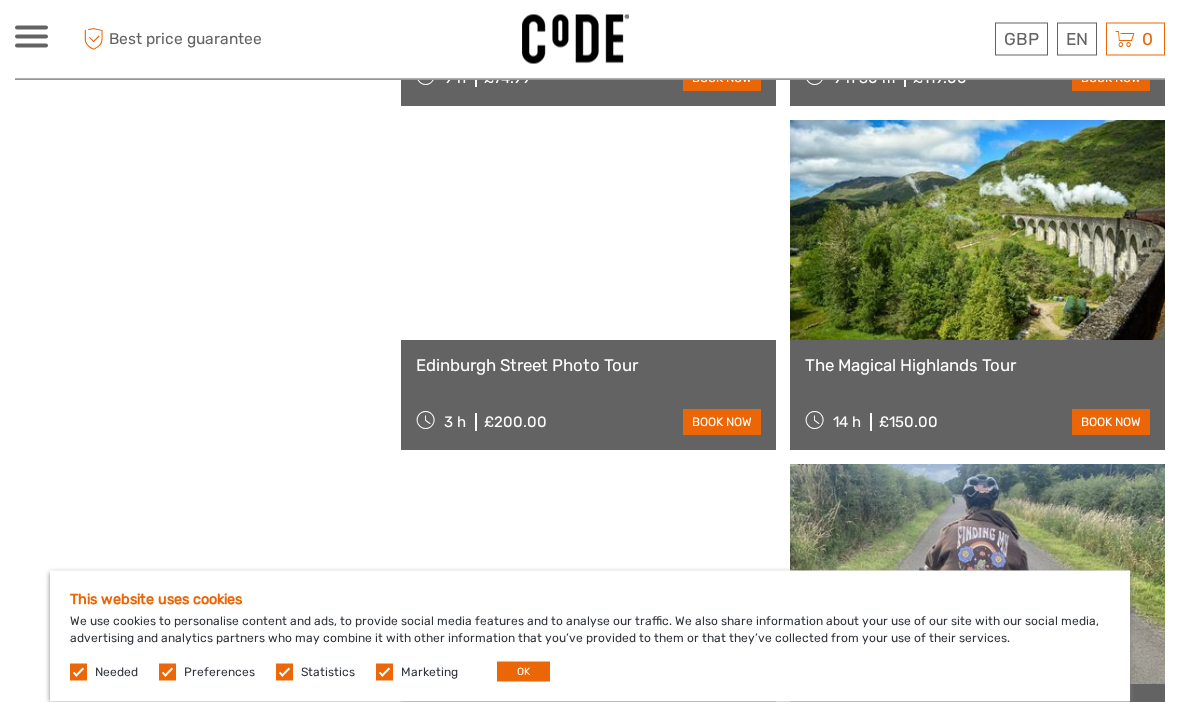 scroll, scrollTop: 24273, scrollLeft: 0, axis: vertical 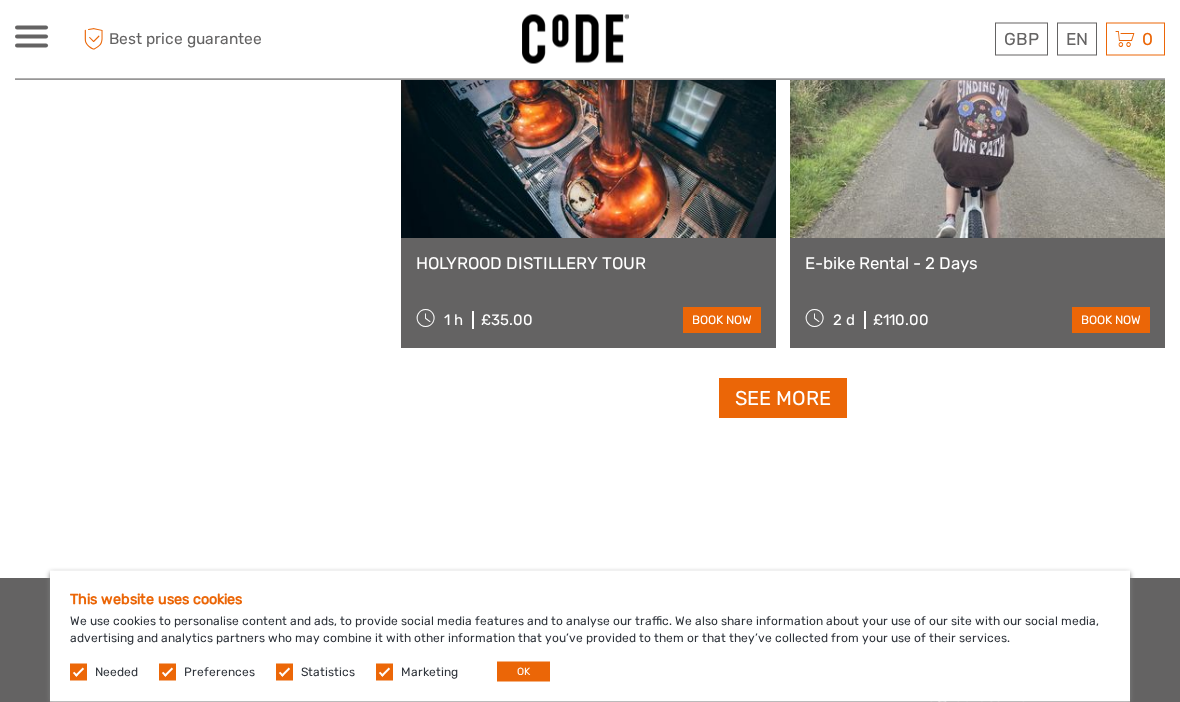 click on "See more" at bounding box center [783, 399] 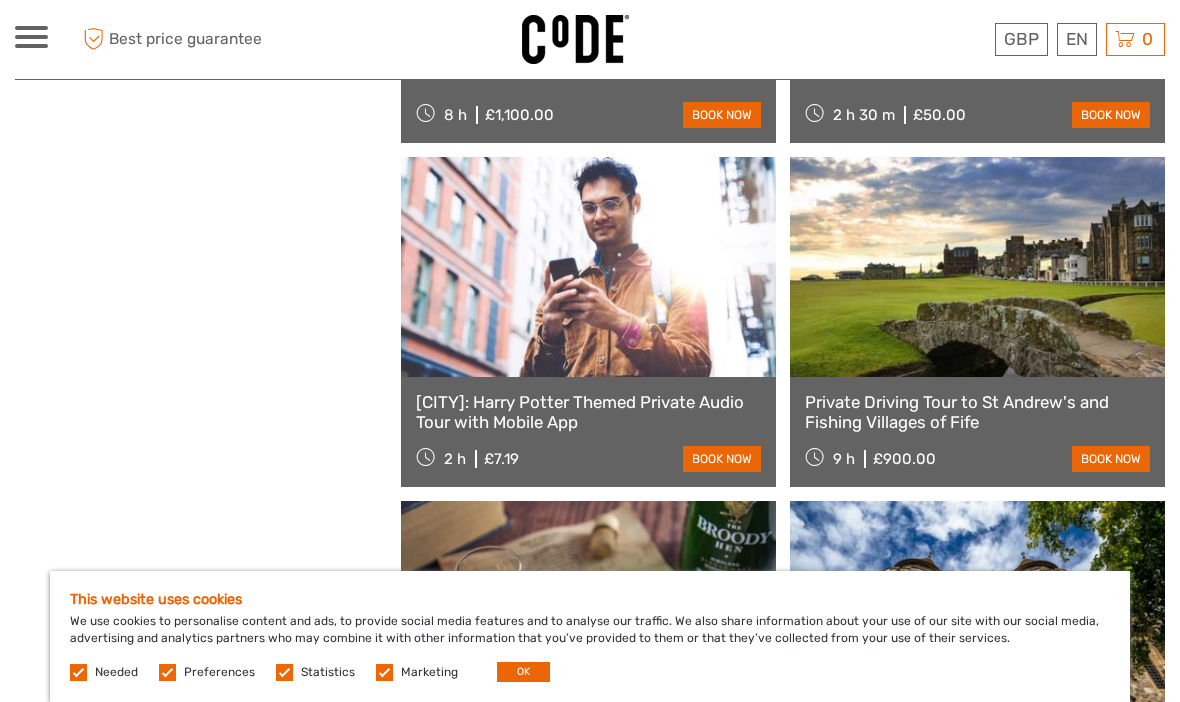 scroll, scrollTop: 25626, scrollLeft: 0, axis: vertical 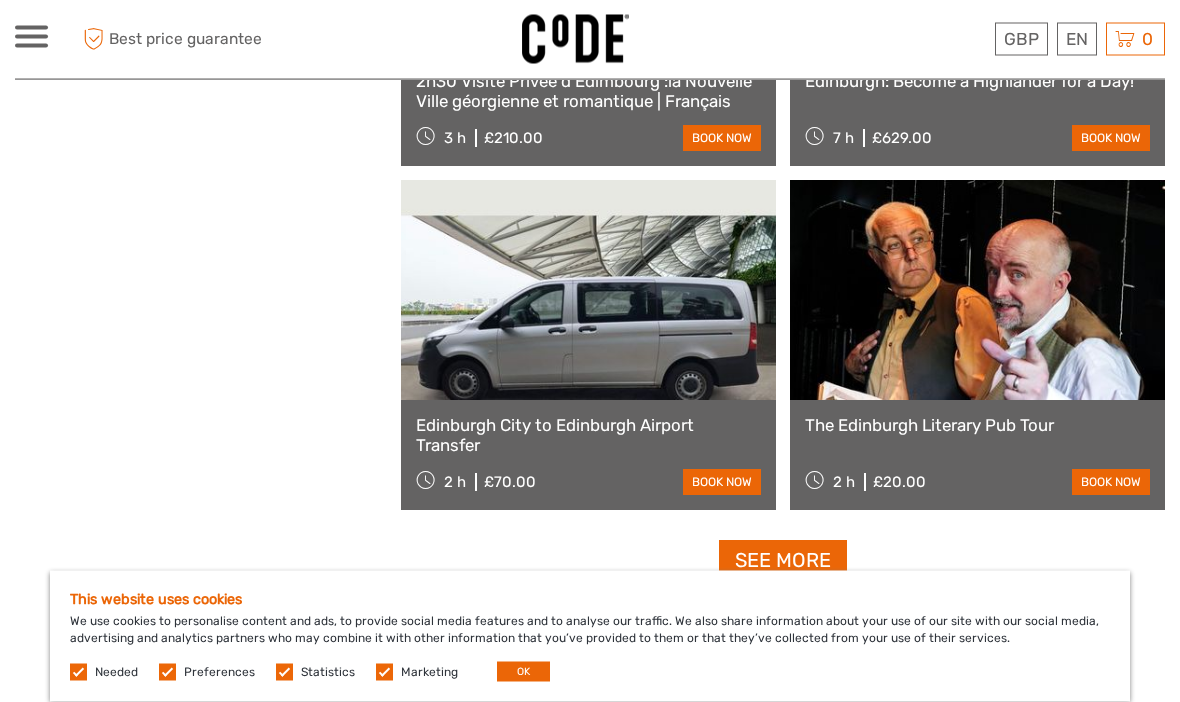 click on "See more" at bounding box center [783, 561] 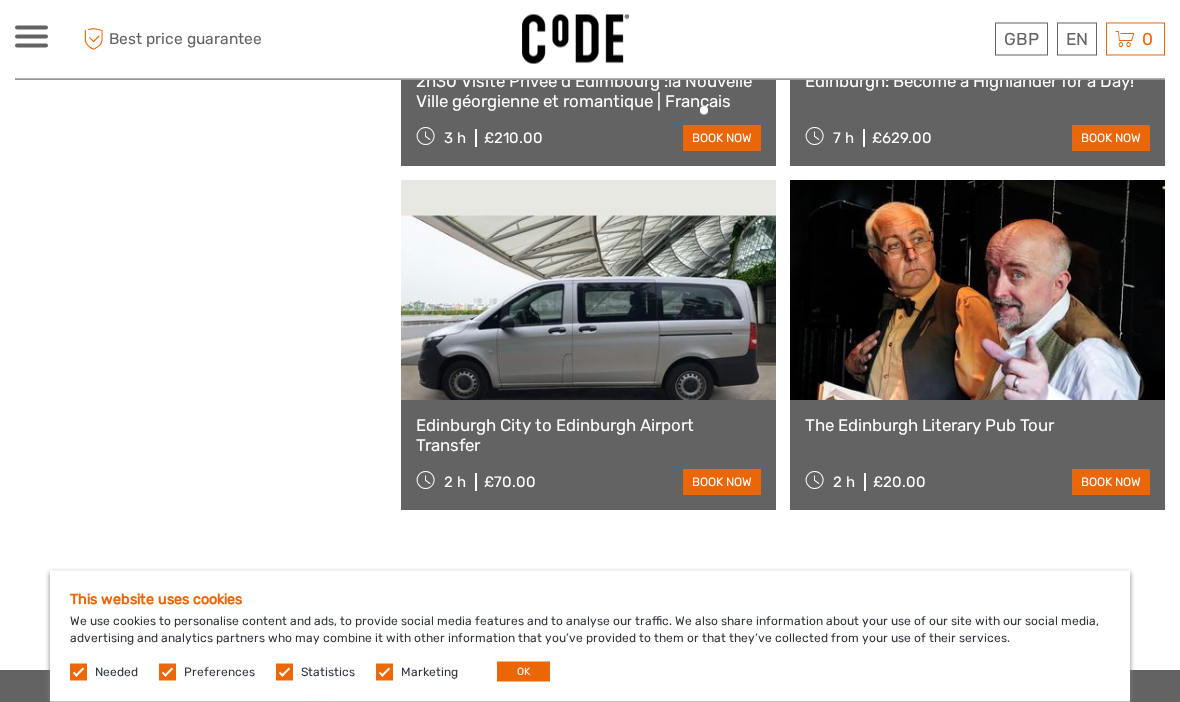 scroll, scrollTop: 27652, scrollLeft: 0, axis: vertical 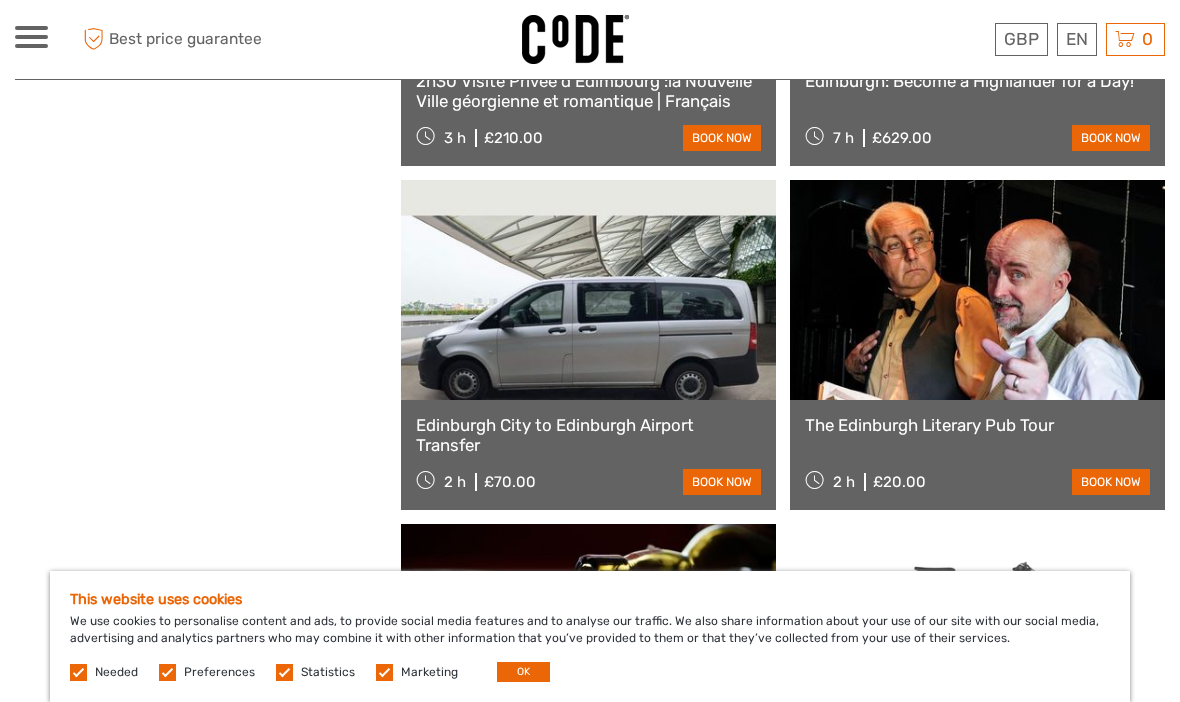 click on "GBP
GBP
€
$
EN
English
Español
Deutsch
Tours
Multi-day tours
More
Travel Articles
Travel Articles
Best price guarantee
Best price guarantee
GBP
GBP
€
$
EN
English
Español
Deutsch
0
Items
Total" at bounding box center [590, 39] 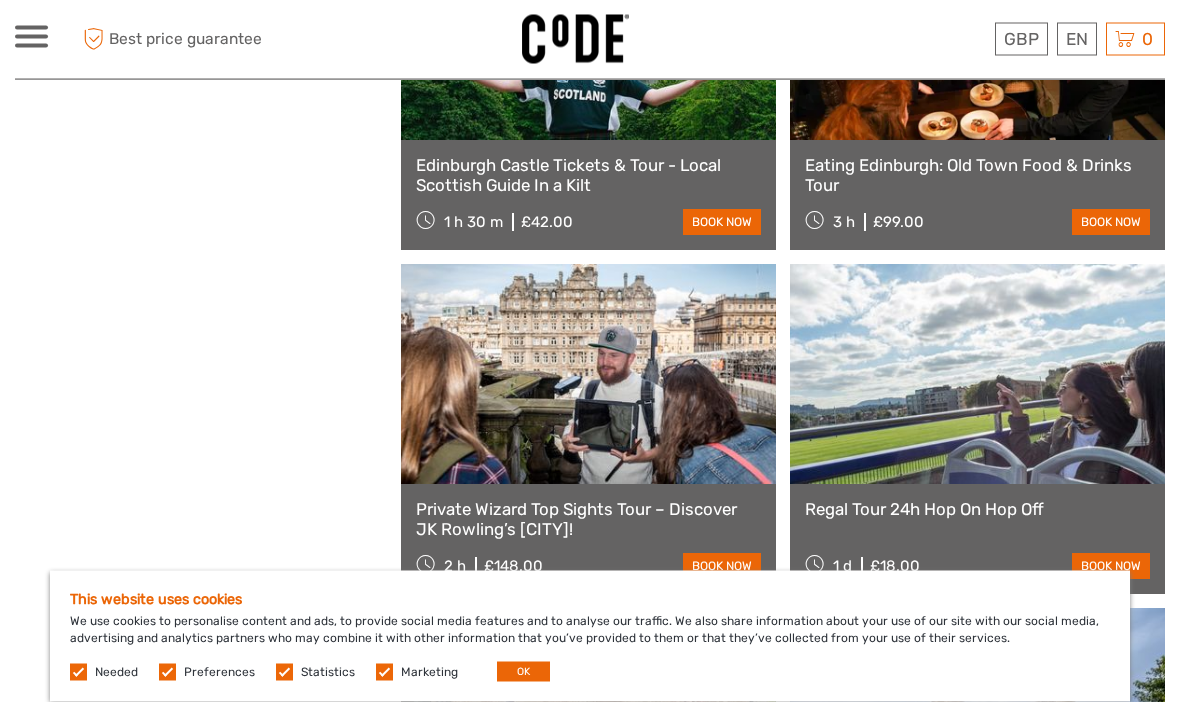 scroll, scrollTop: 28600, scrollLeft: 0, axis: vertical 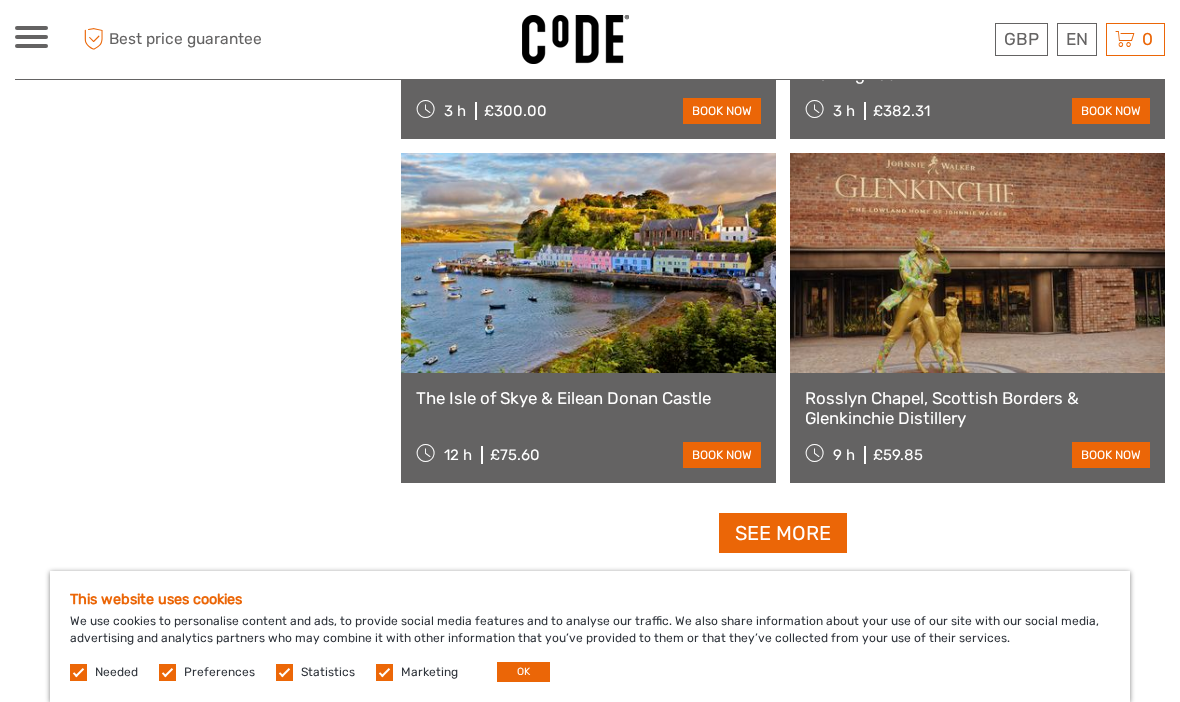 click on "See more" at bounding box center [783, 533] 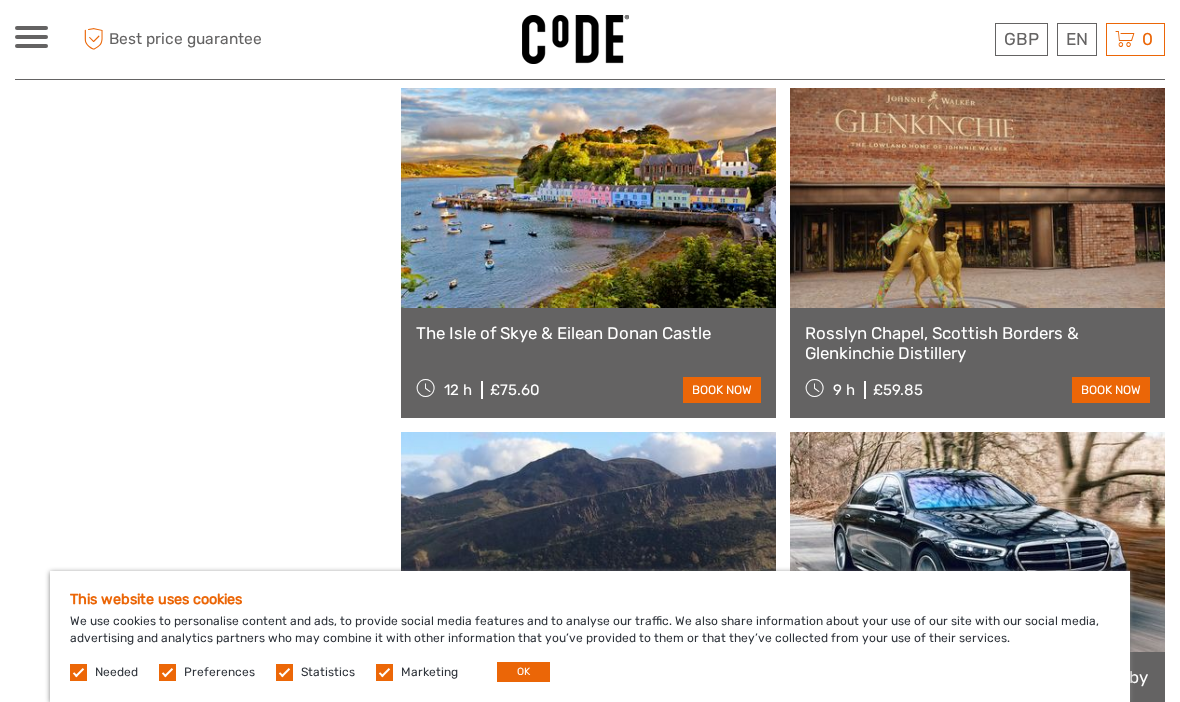scroll, scrollTop: 30844, scrollLeft: 0, axis: vertical 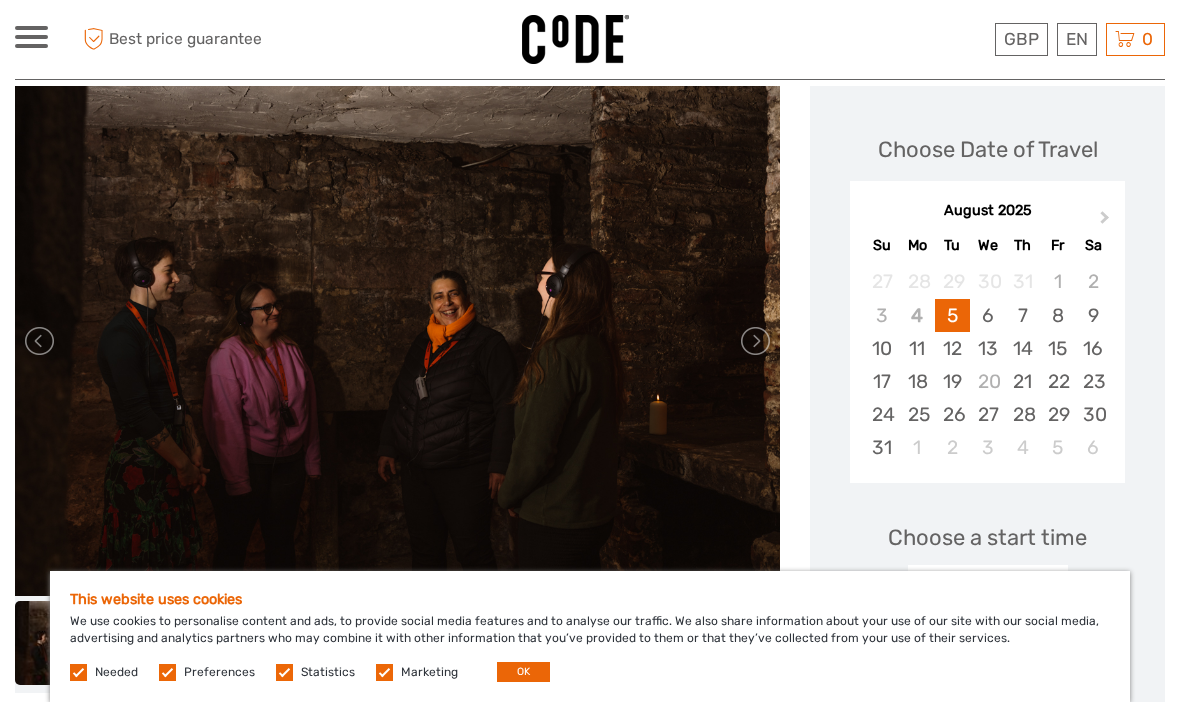 click on "Next Month" at bounding box center (1107, 222) 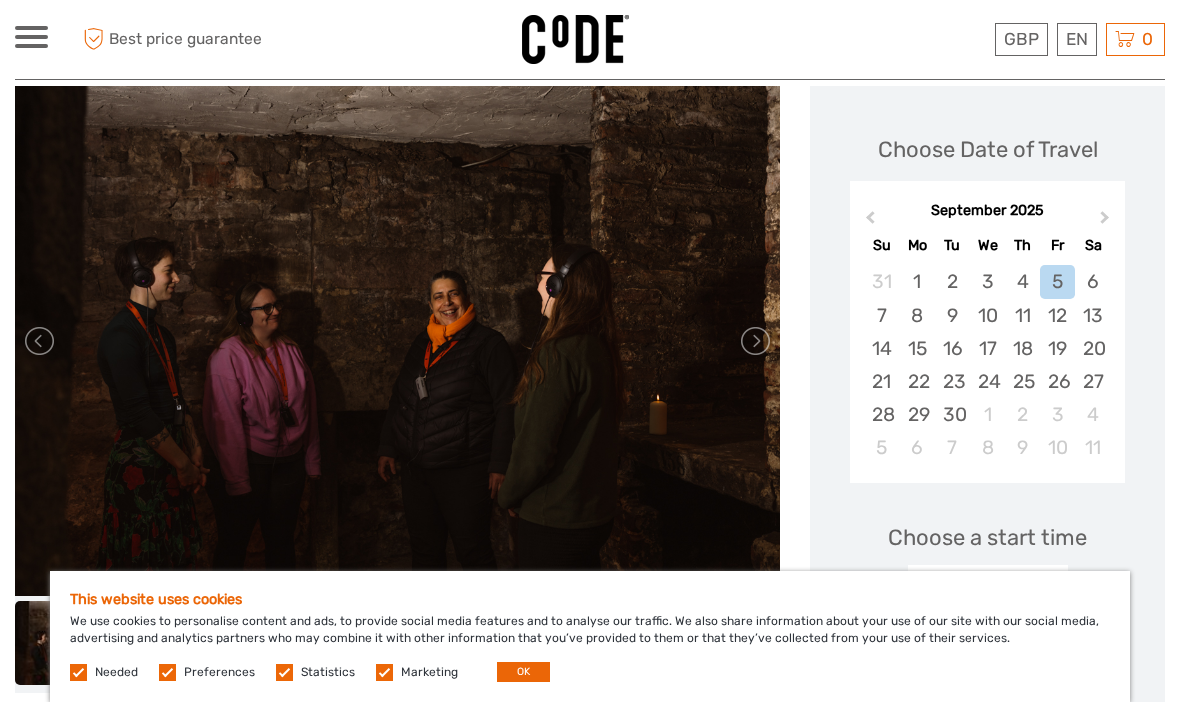 click on "Next Month" at bounding box center (1107, 222) 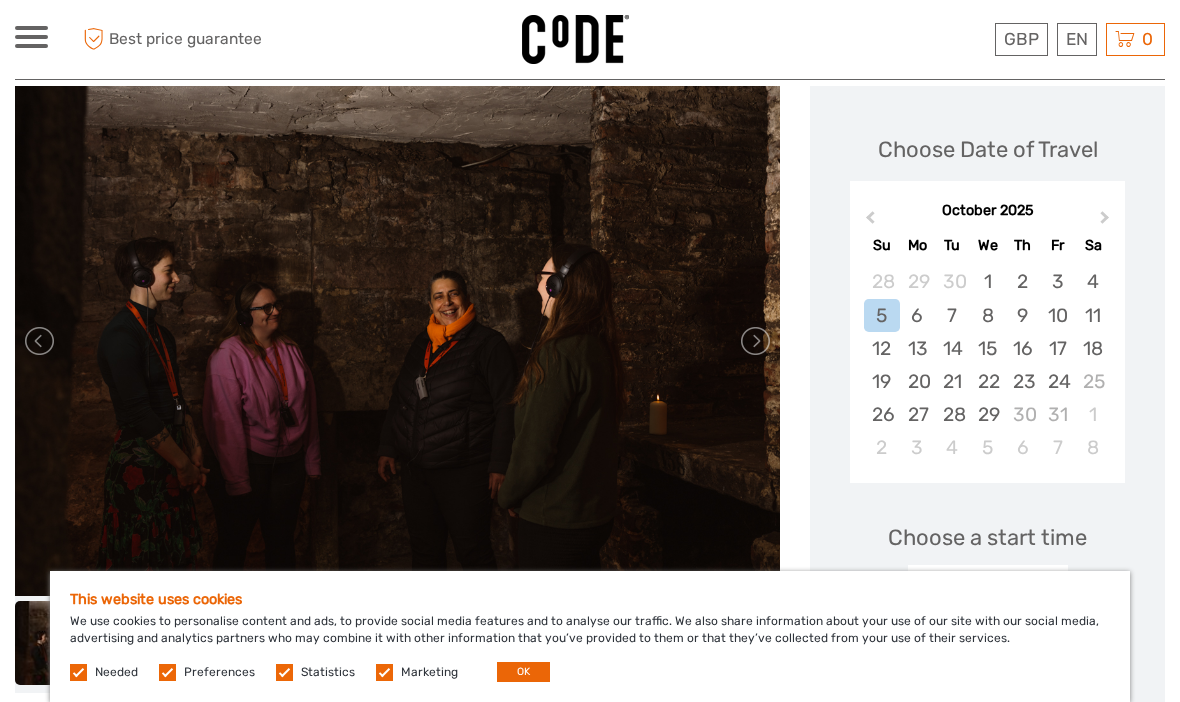 click on "3" at bounding box center (1057, 281) 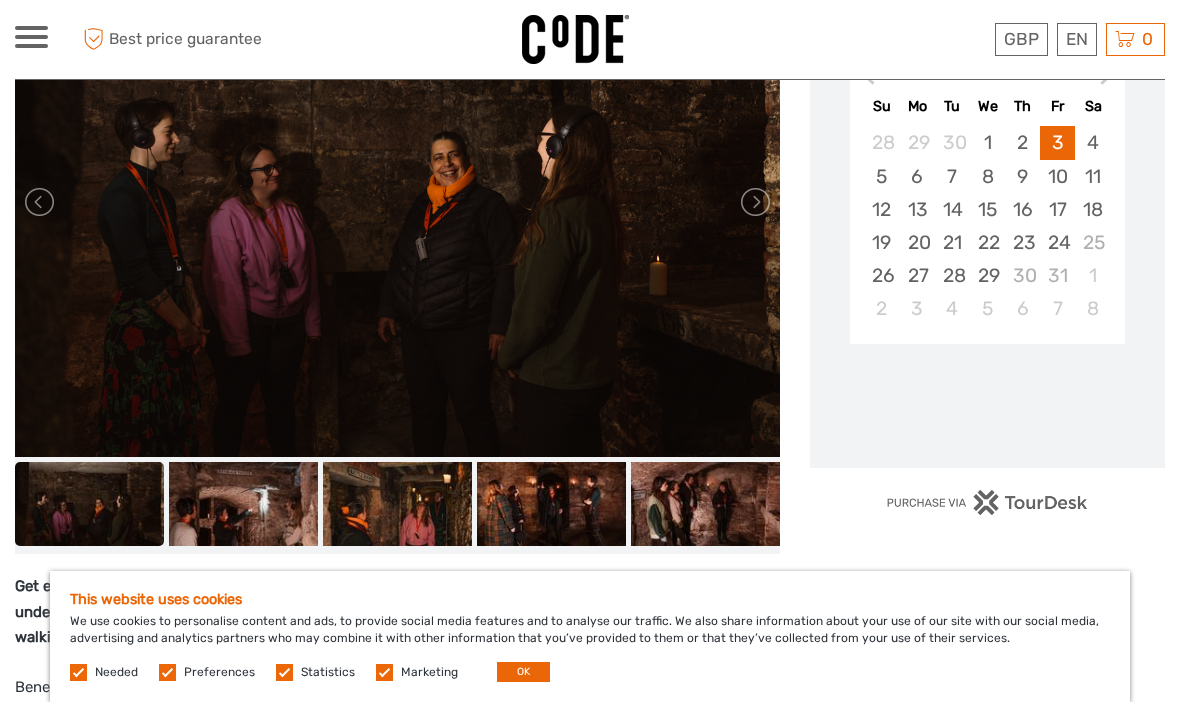 scroll, scrollTop: 394, scrollLeft: 0, axis: vertical 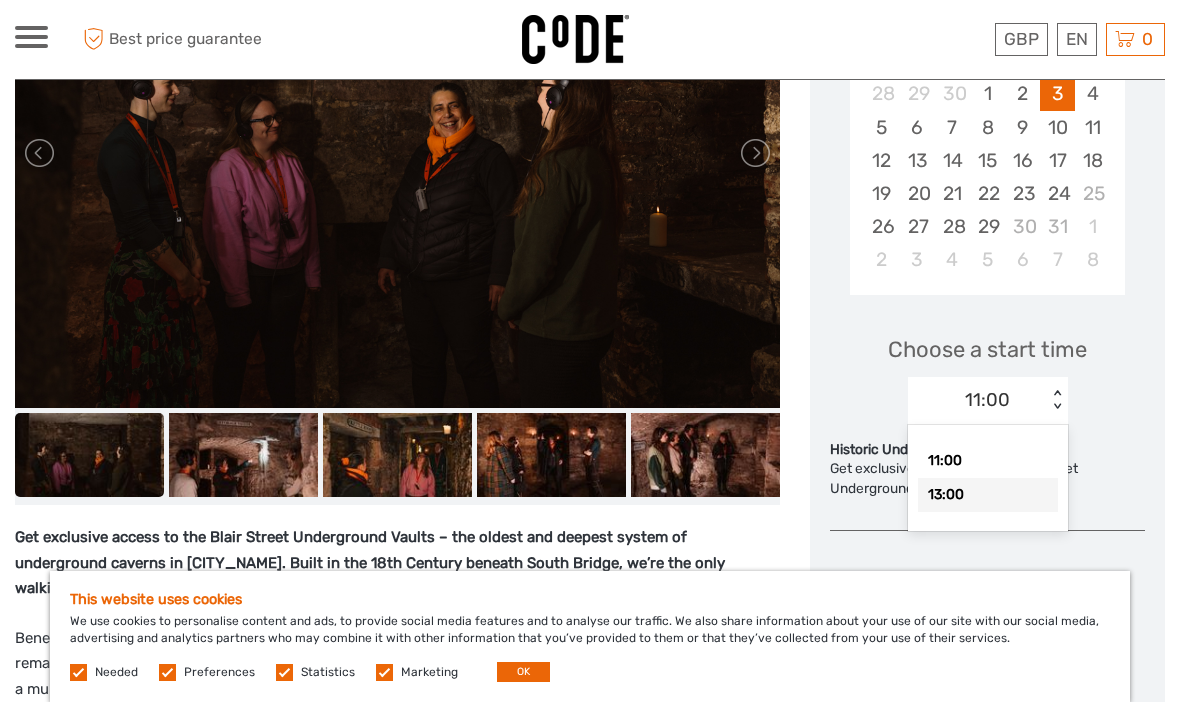 click on "13:00" at bounding box center [988, 495] 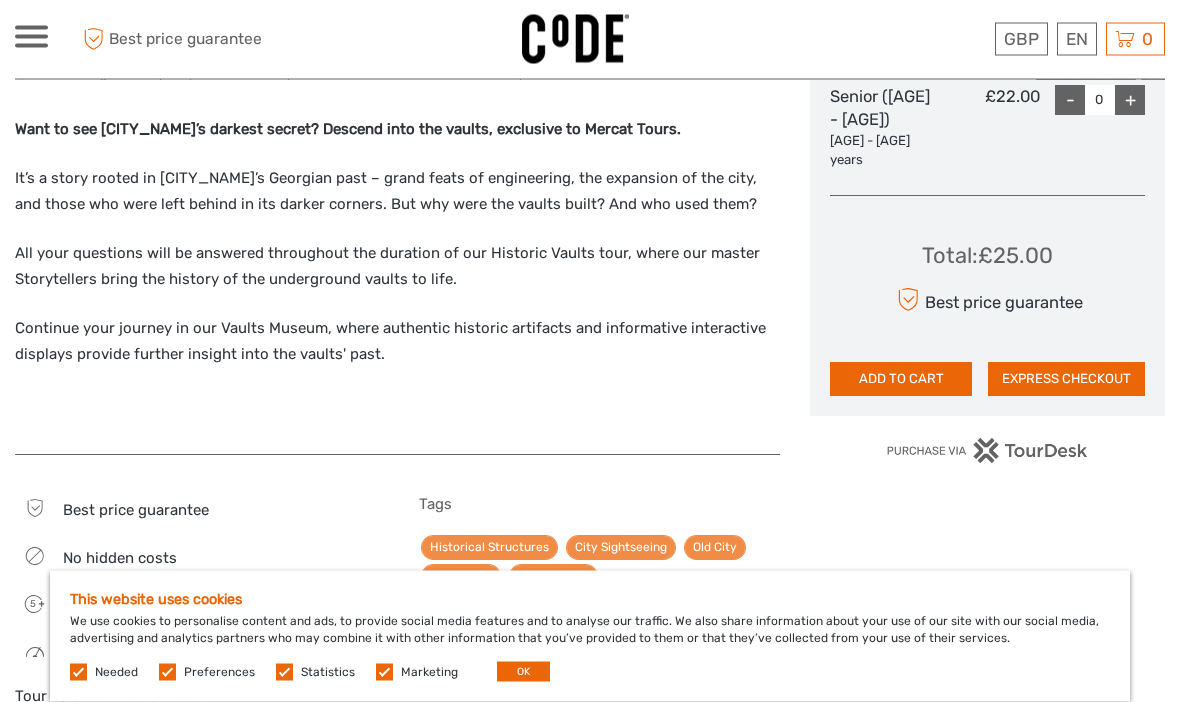 scroll, scrollTop: 1243, scrollLeft: 0, axis: vertical 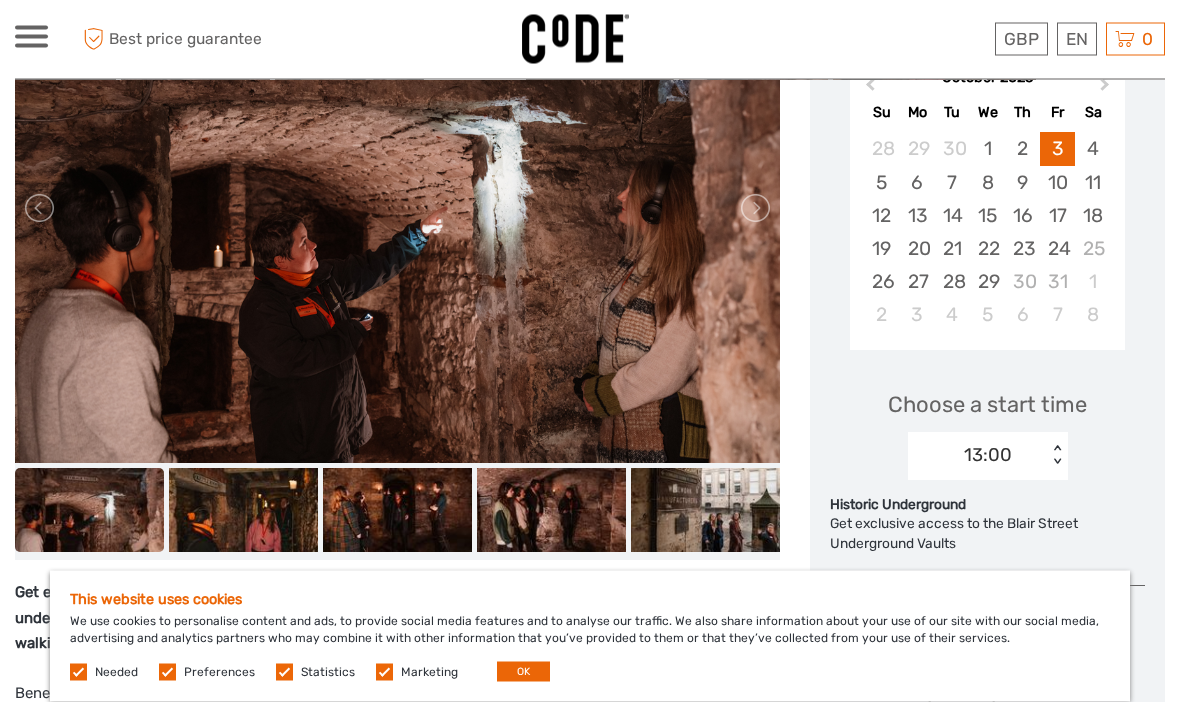 click on "4" at bounding box center (1092, 149) 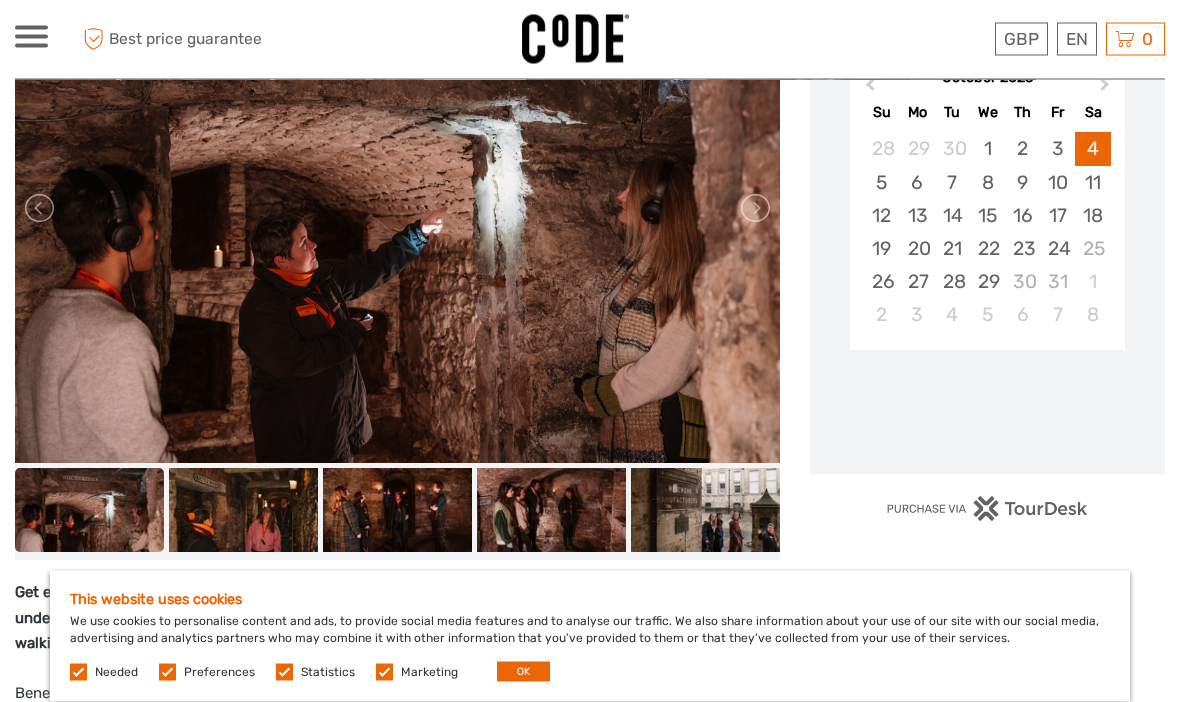 scroll, scrollTop: 379, scrollLeft: 0, axis: vertical 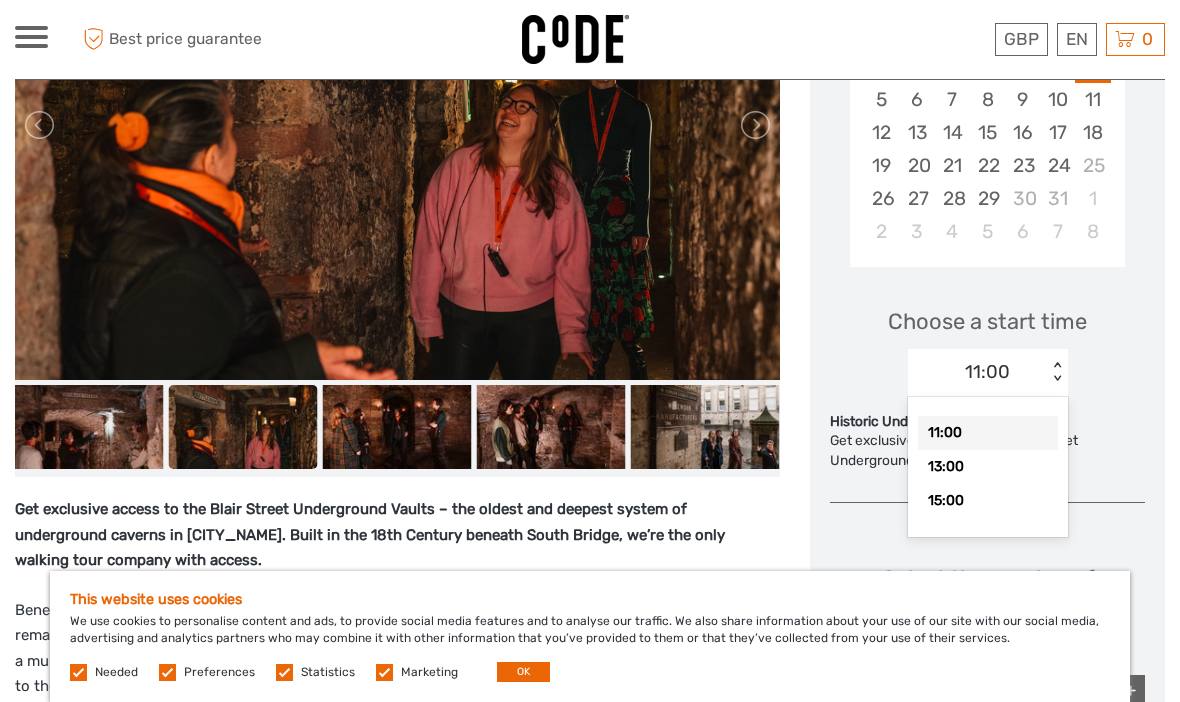 click on "Choose a start time option 11:00 selected, 1 of 3. 3 results available. Use Up and Down to choose options, press Enter to select the currently focused option, press Escape to exit the menu, press Tab to select the option and exit the menu. 11:00 < > 11:00 13:00 15:00" at bounding box center [987, 343] 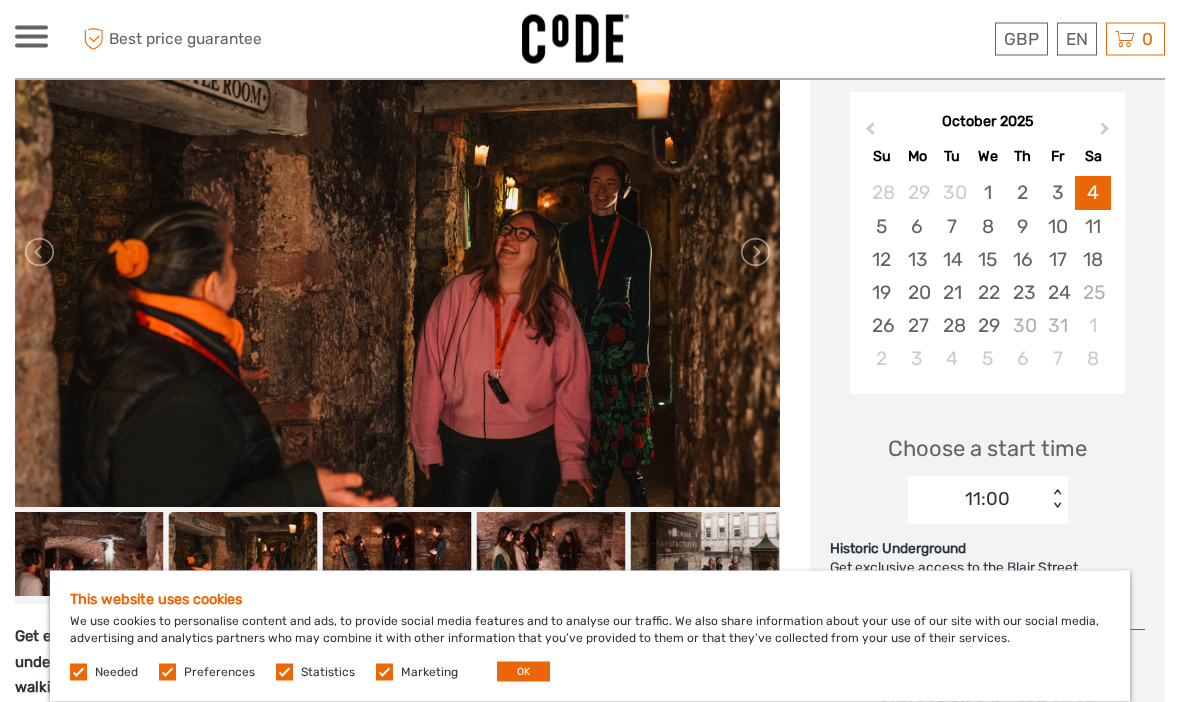 click on "10" at bounding box center [1057, 227] 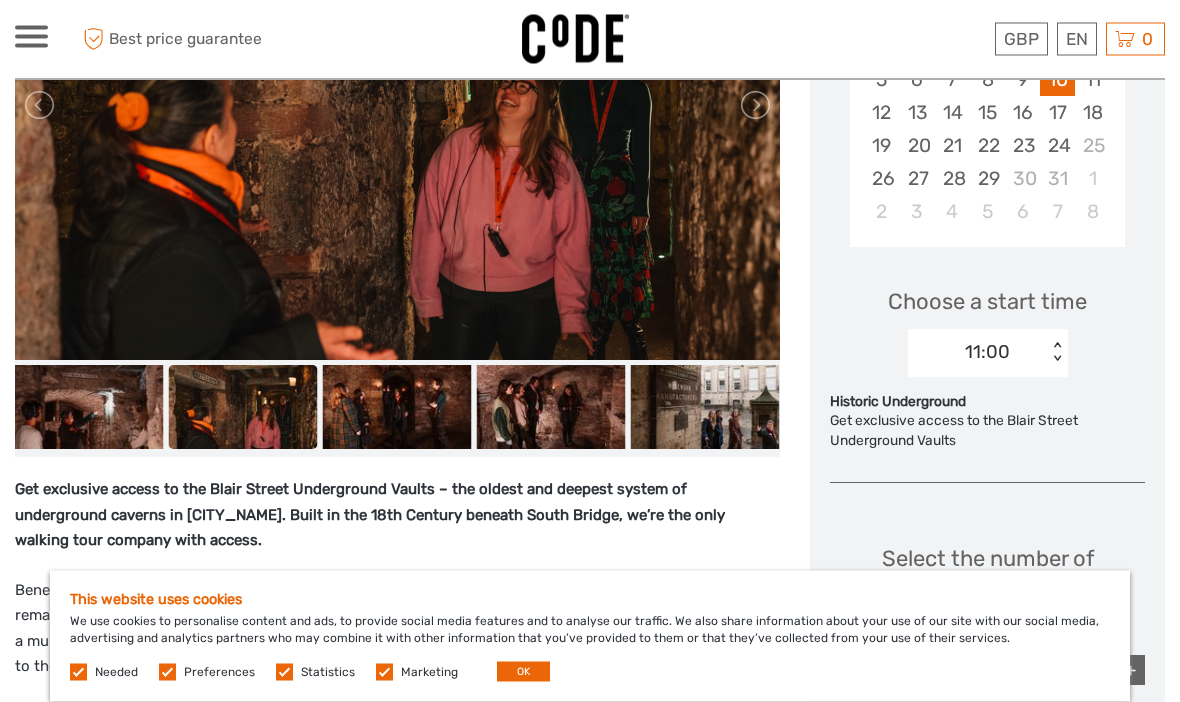 scroll, scrollTop: 482, scrollLeft: 0, axis: vertical 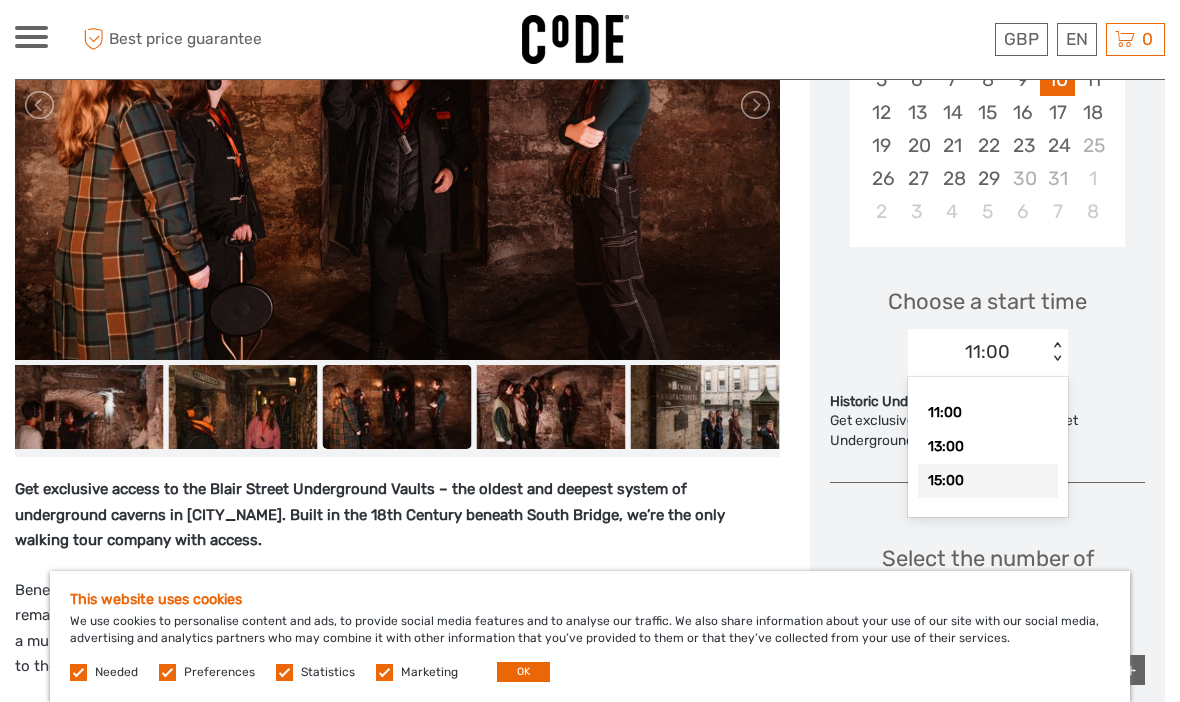 click on "15:00" at bounding box center (988, 481) 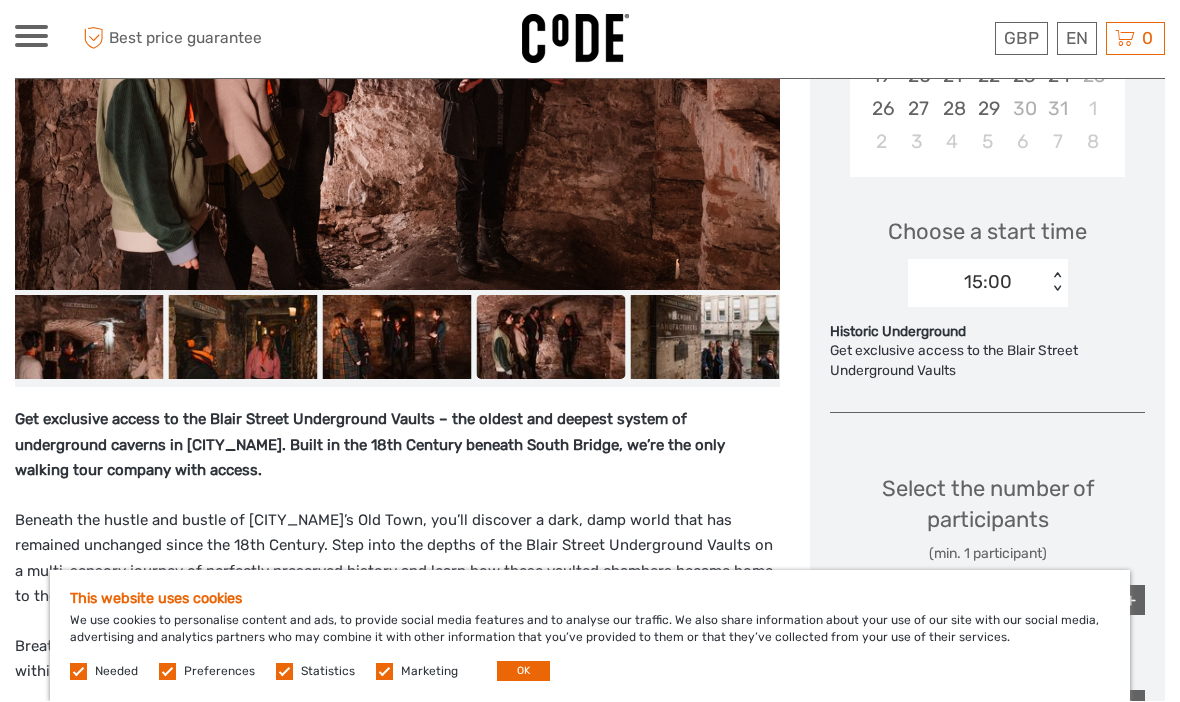 scroll, scrollTop: 552, scrollLeft: 0, axis: vertical 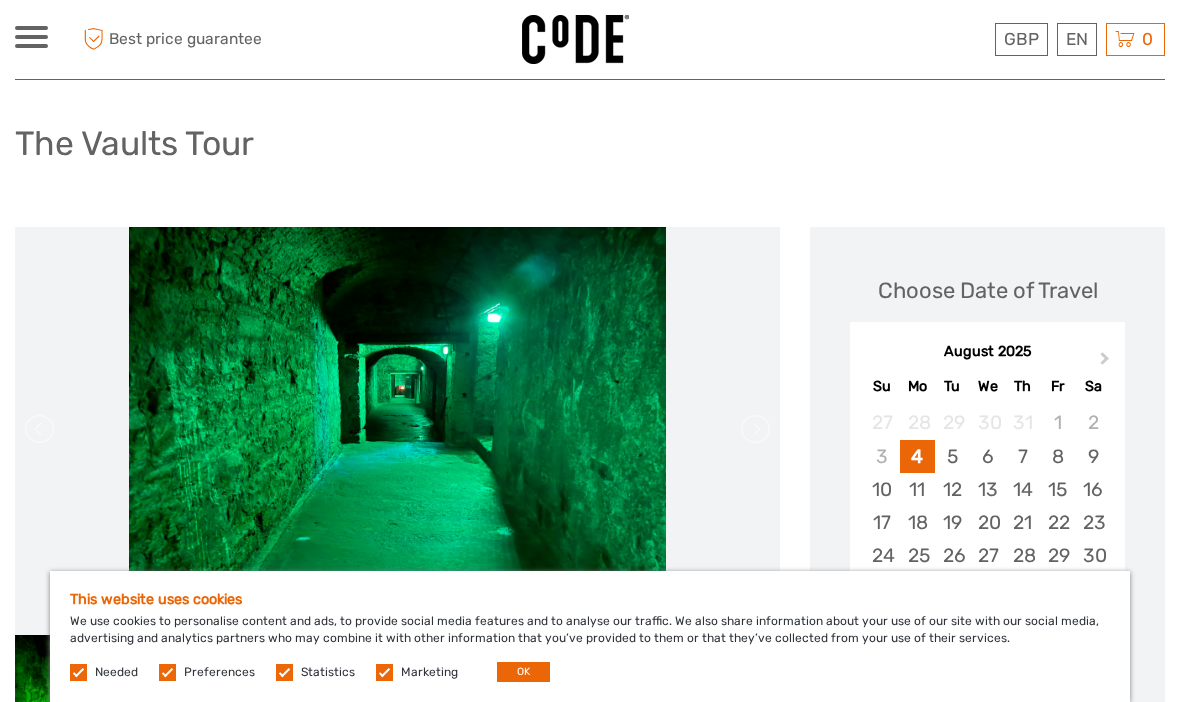 click on "Next Month" at bounding box center (1105, 362) 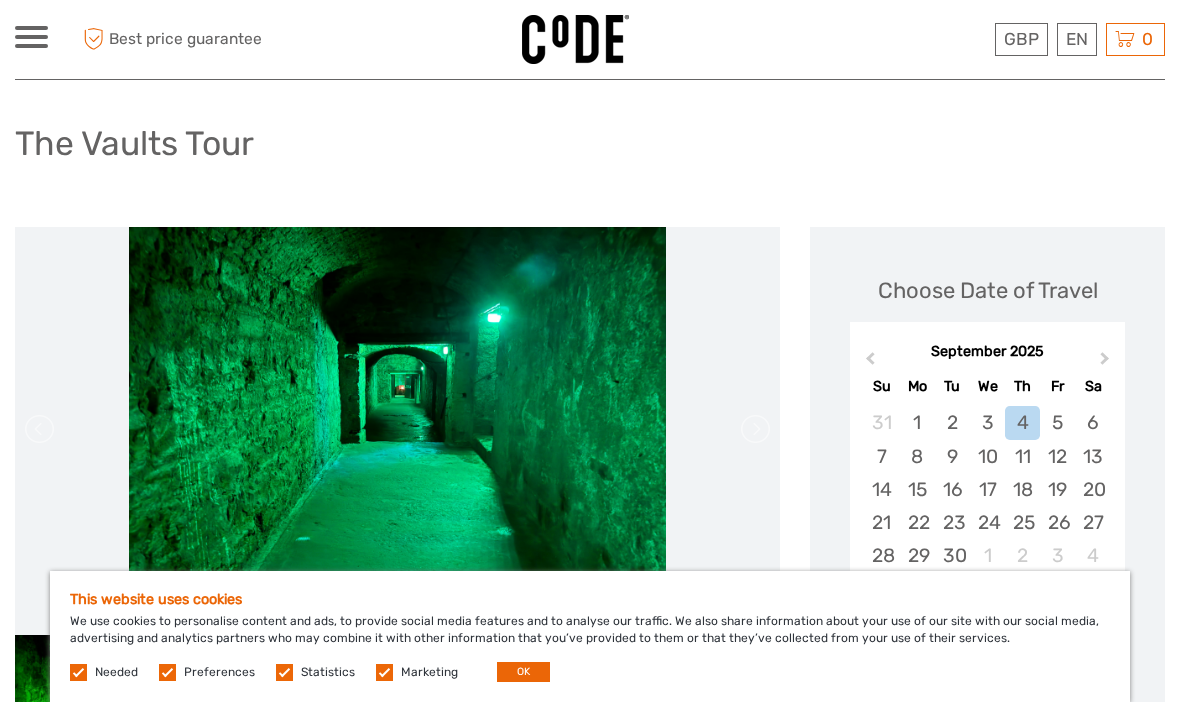 click on "Next Month" at bounding box center [1105, 362] 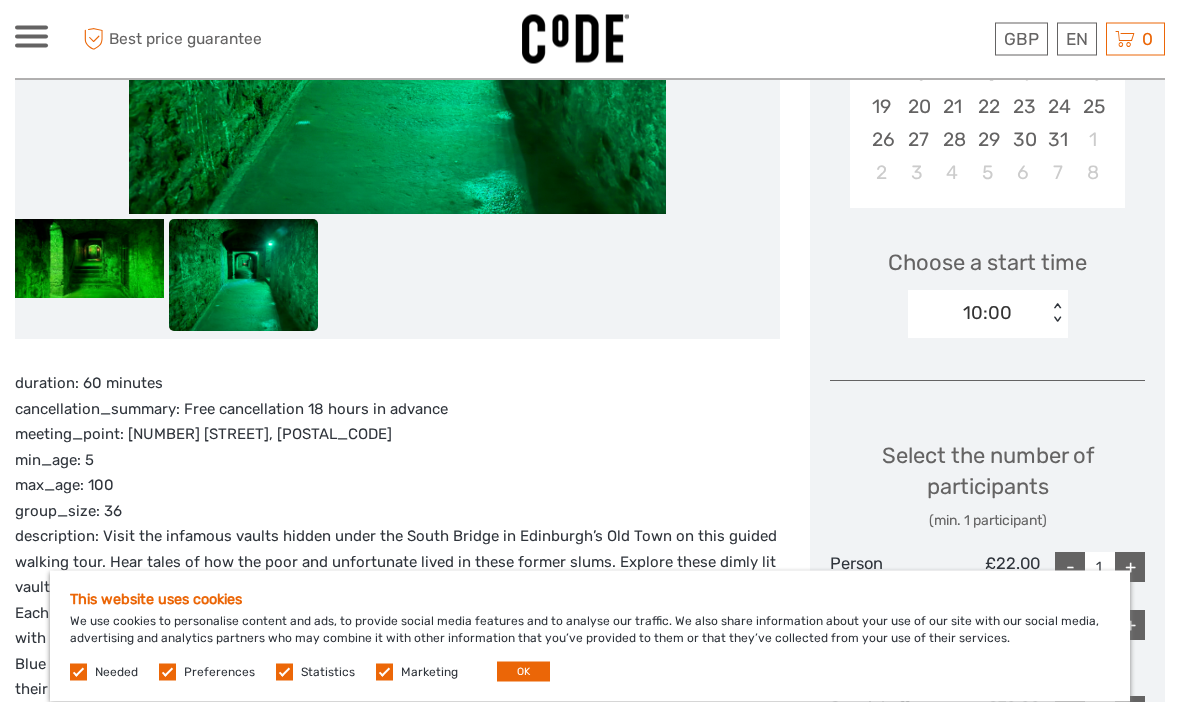 scroll, scrollTop: 533, scrollLeft: 0, axis: vertical 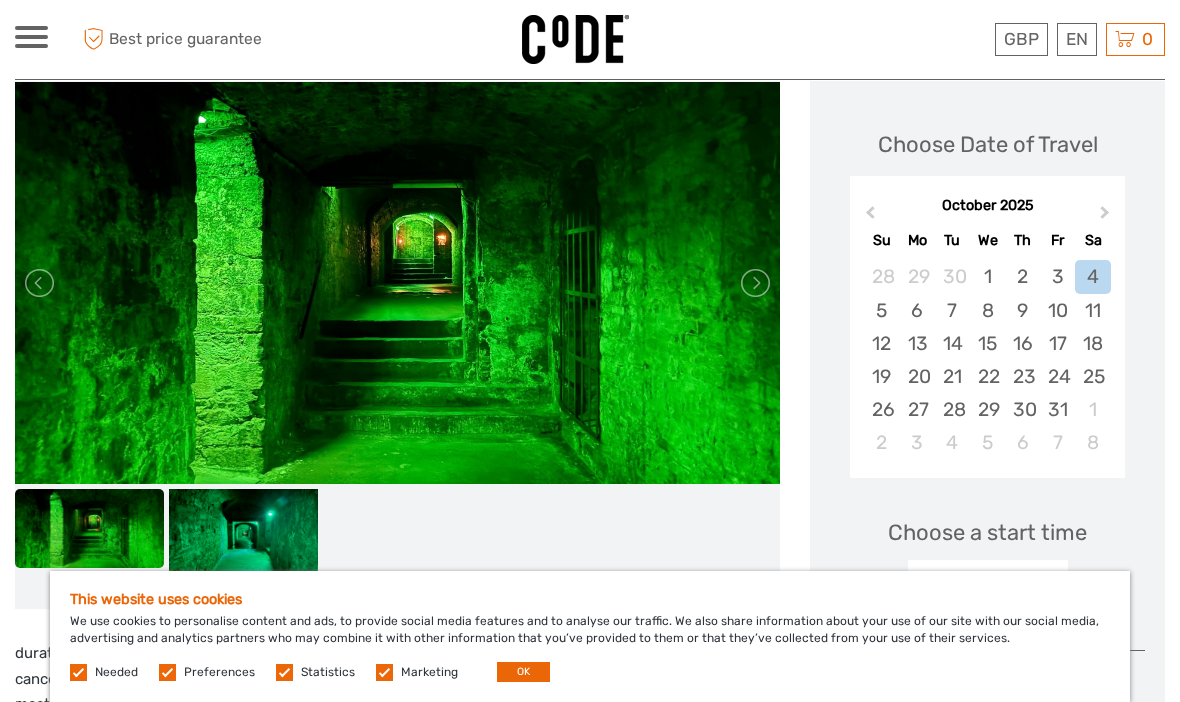 click on "3" at bounding box center [1057, 276] 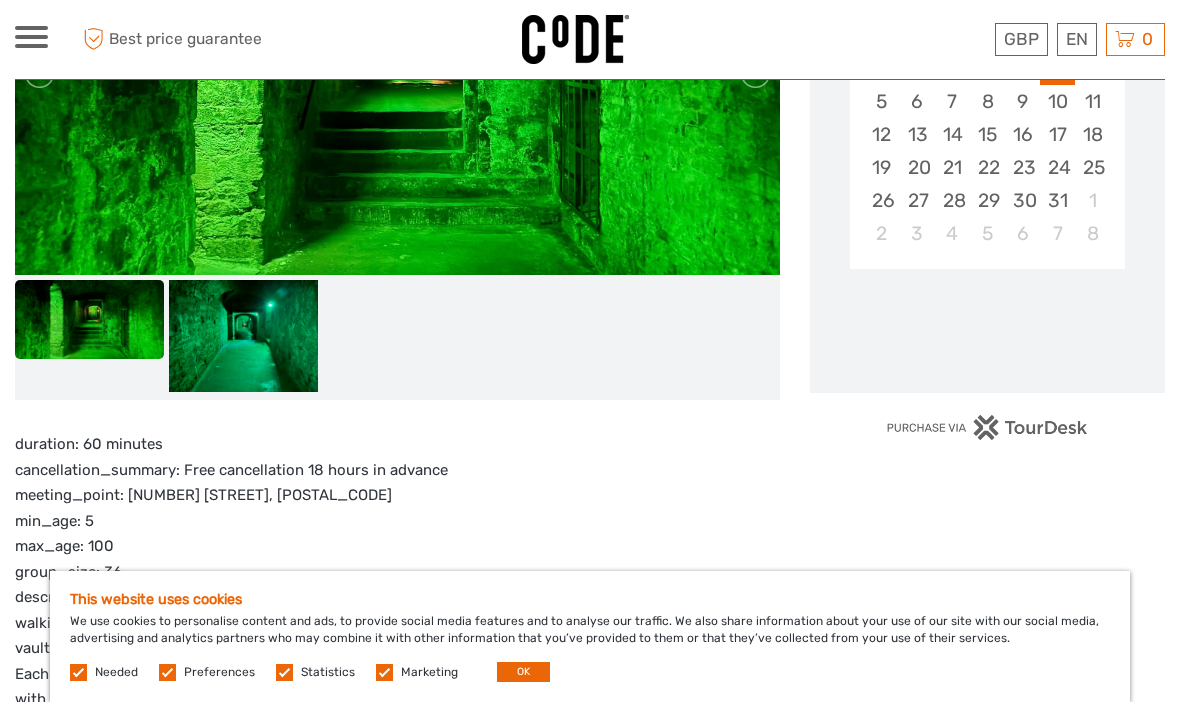 scroll, scrollTop: 464, scrollLeft: 0, axis: vertical 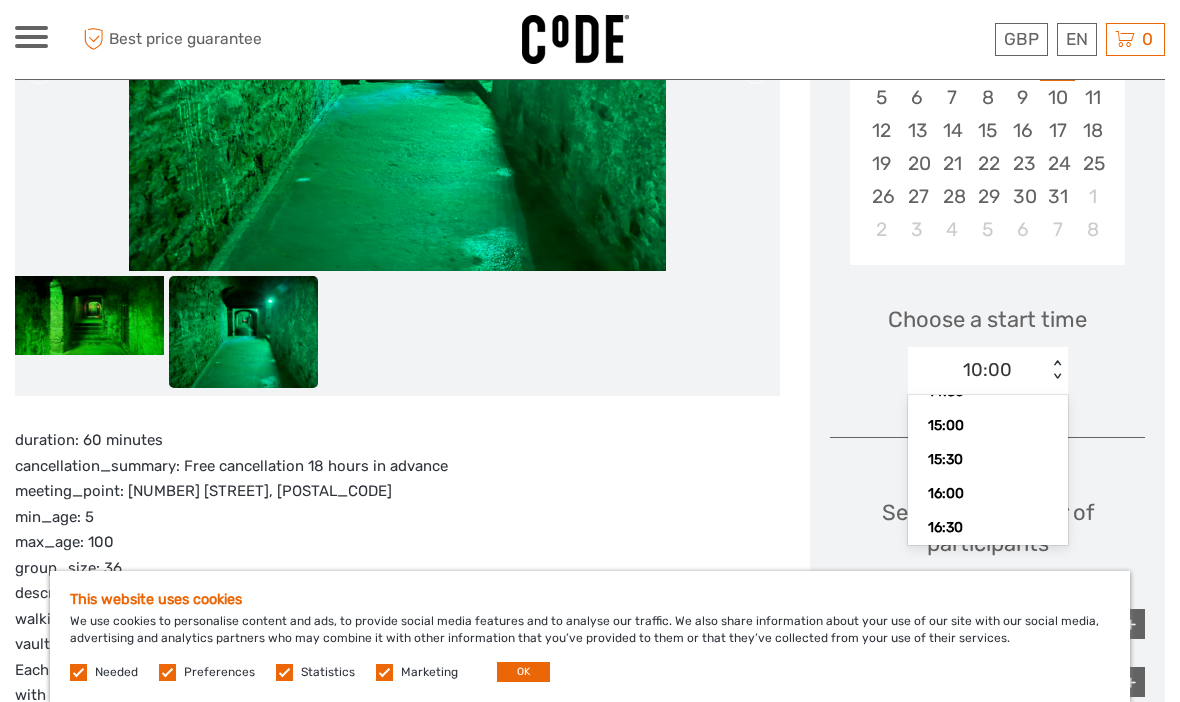 click on "16:30" at bounding box center [988, 528] 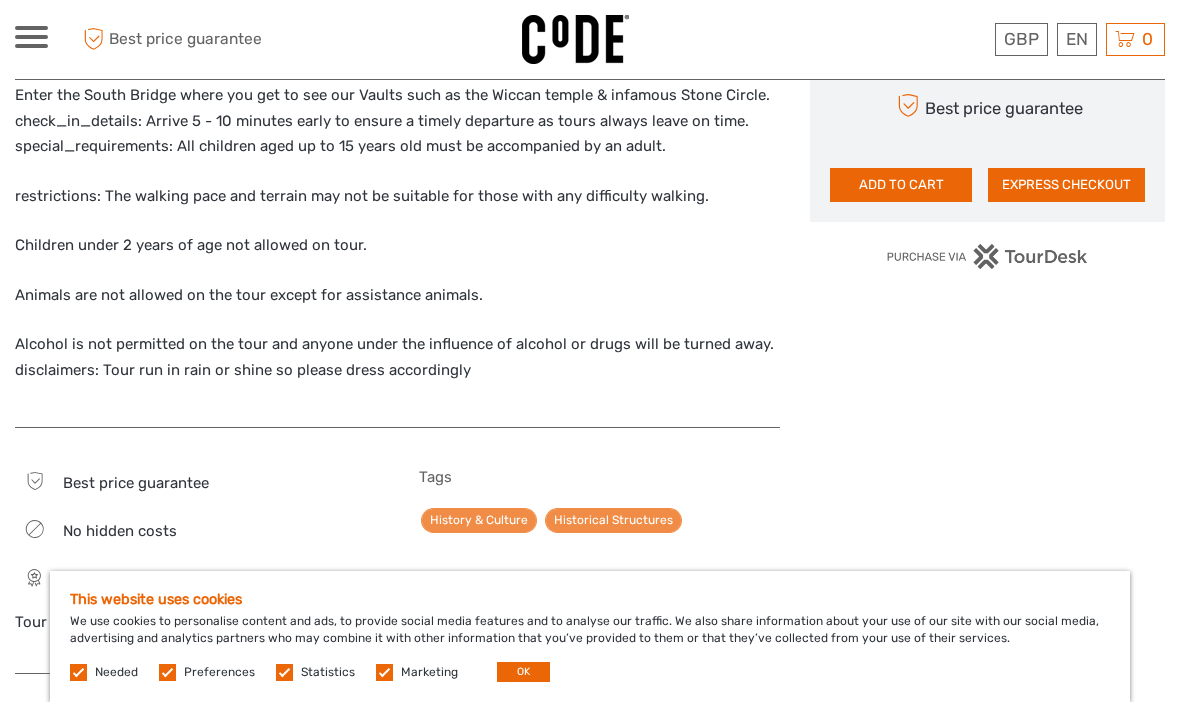 scroll, scrollTop: 1302, scrollLeft: 0, axis: vertical 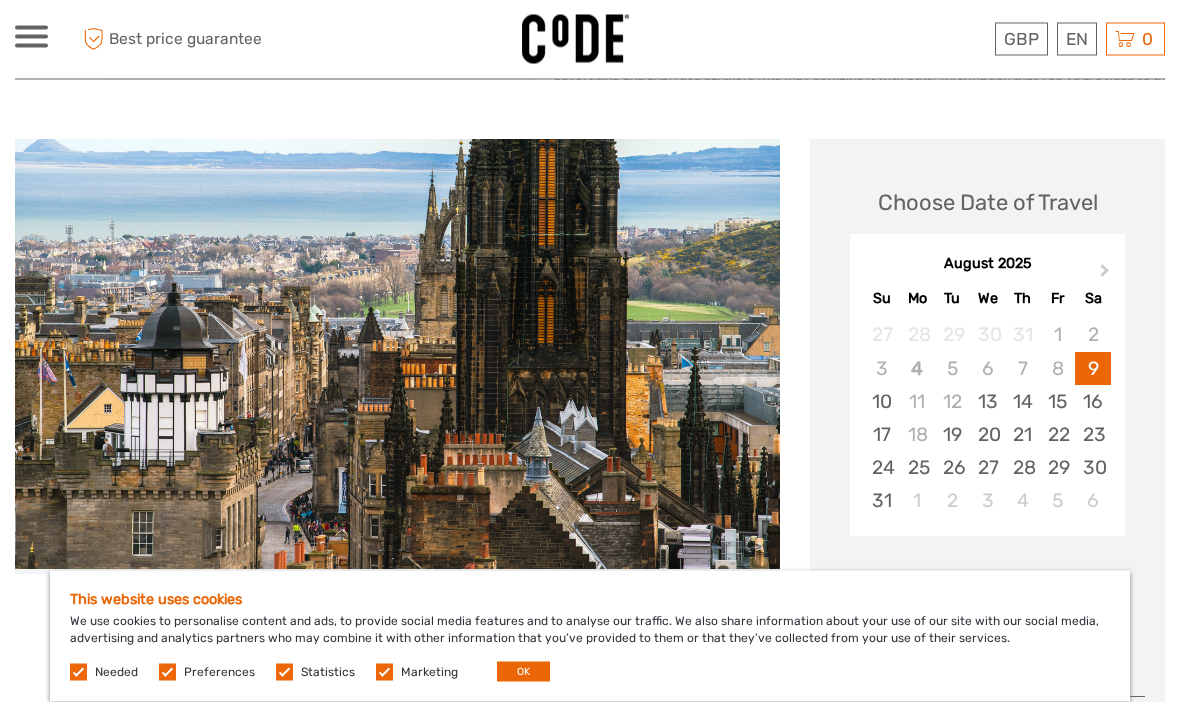 click on "Next Month" at bounding box center [1105, 275] 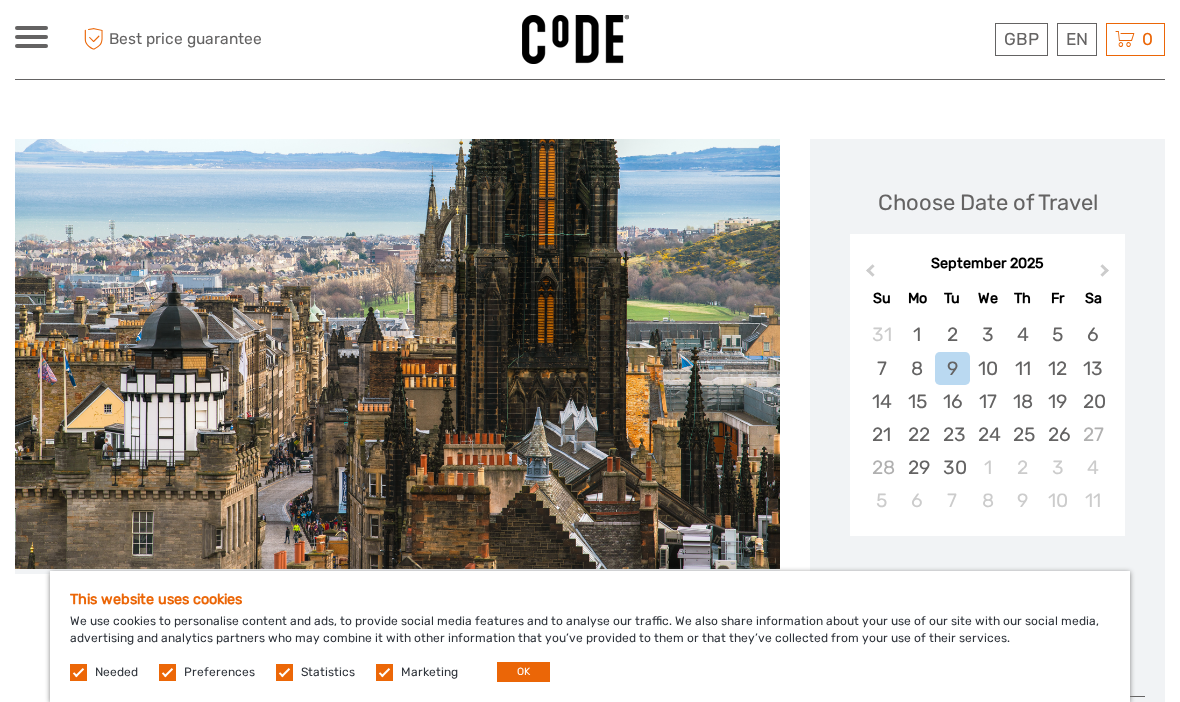 click on "Next Month" at bounding box center (1107, 275) 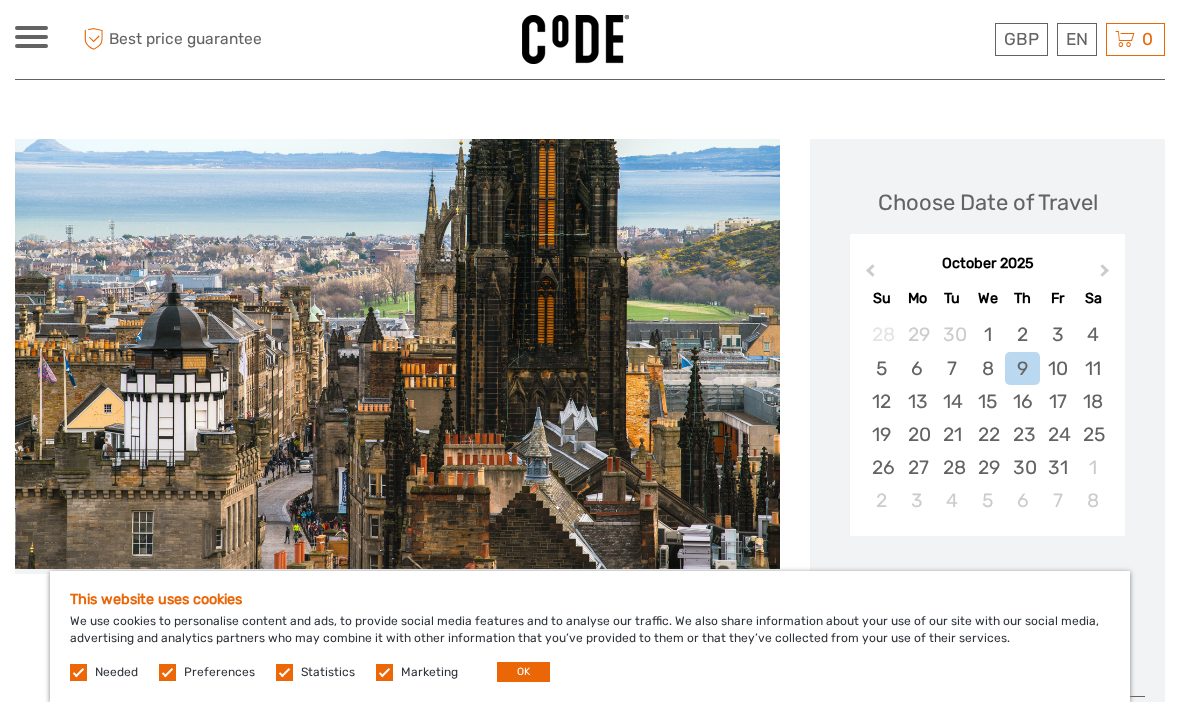 click on "3" at bounding box center (1057, 334) 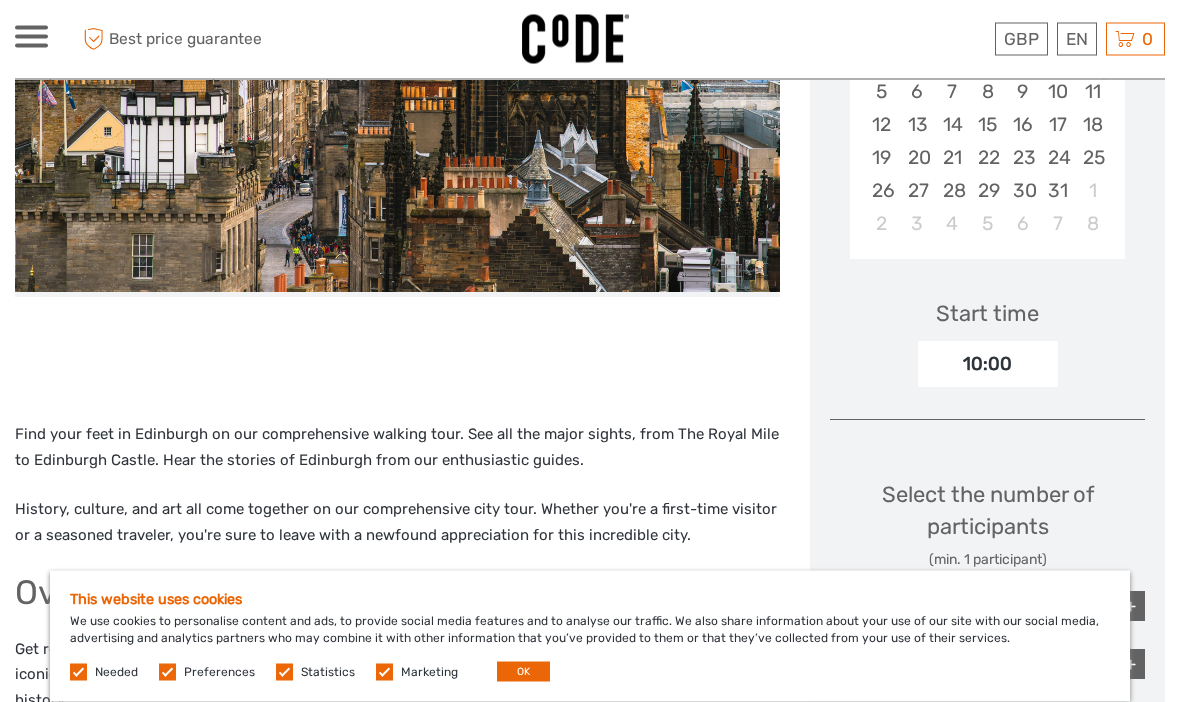 scroll, scrollTop: 488, scrollLeft: 0, axis: vertical 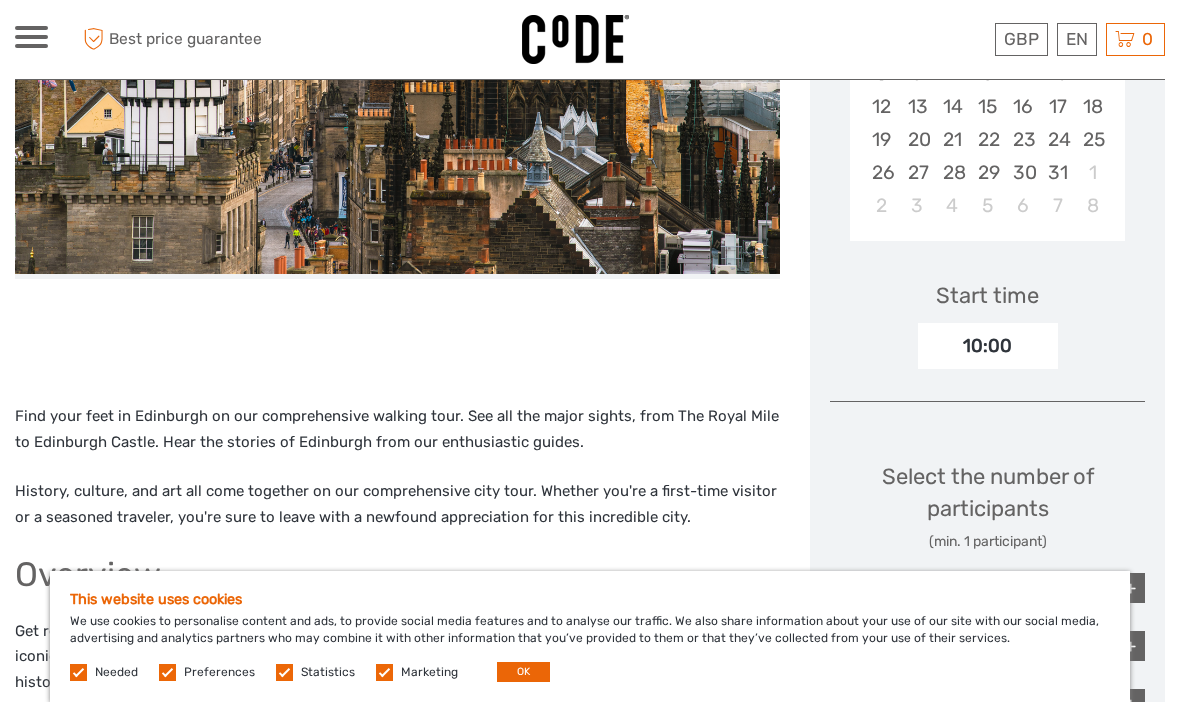 click on "10:00" at bounding box center [988, 346] 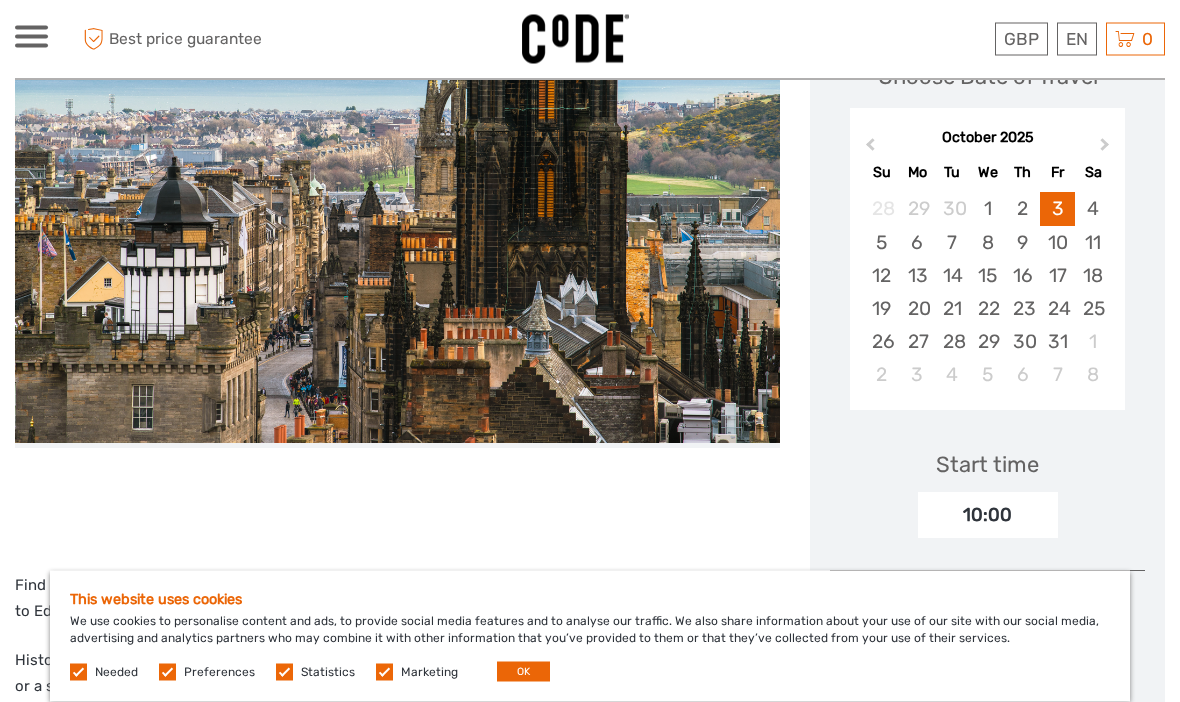 click on "4" at bounding box center [1092, 209] 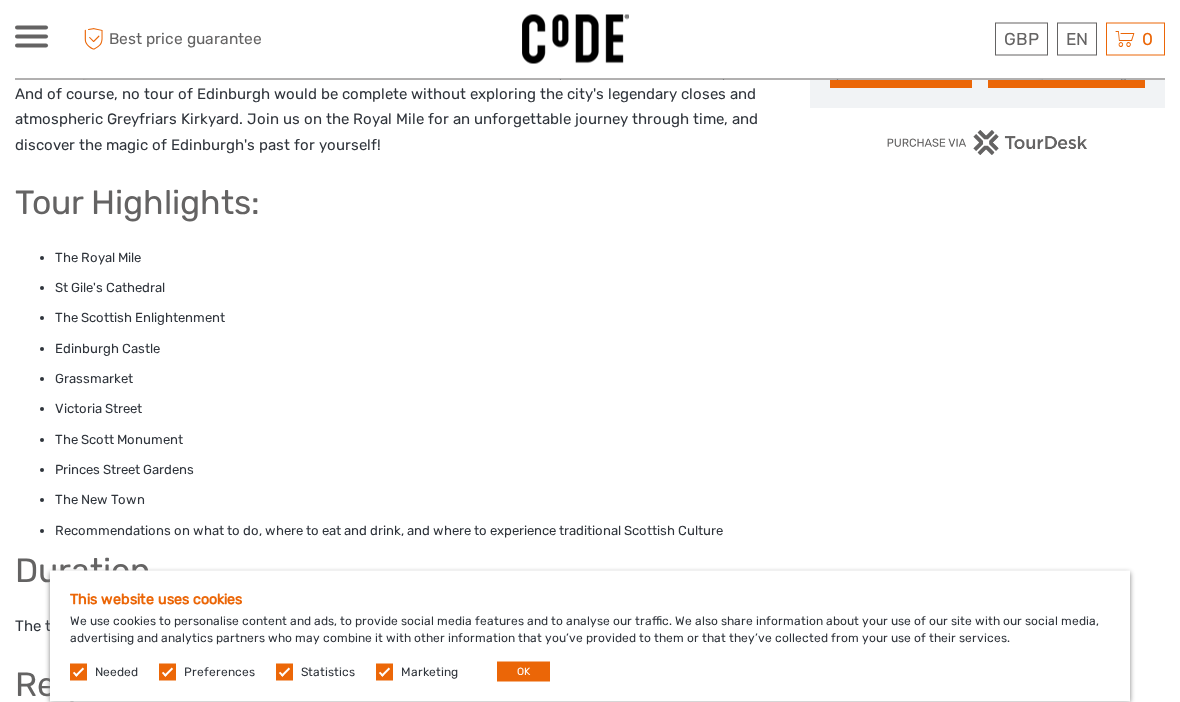 scroll, scrollTop: 1309, scrollLeft: 0, axis: vertical 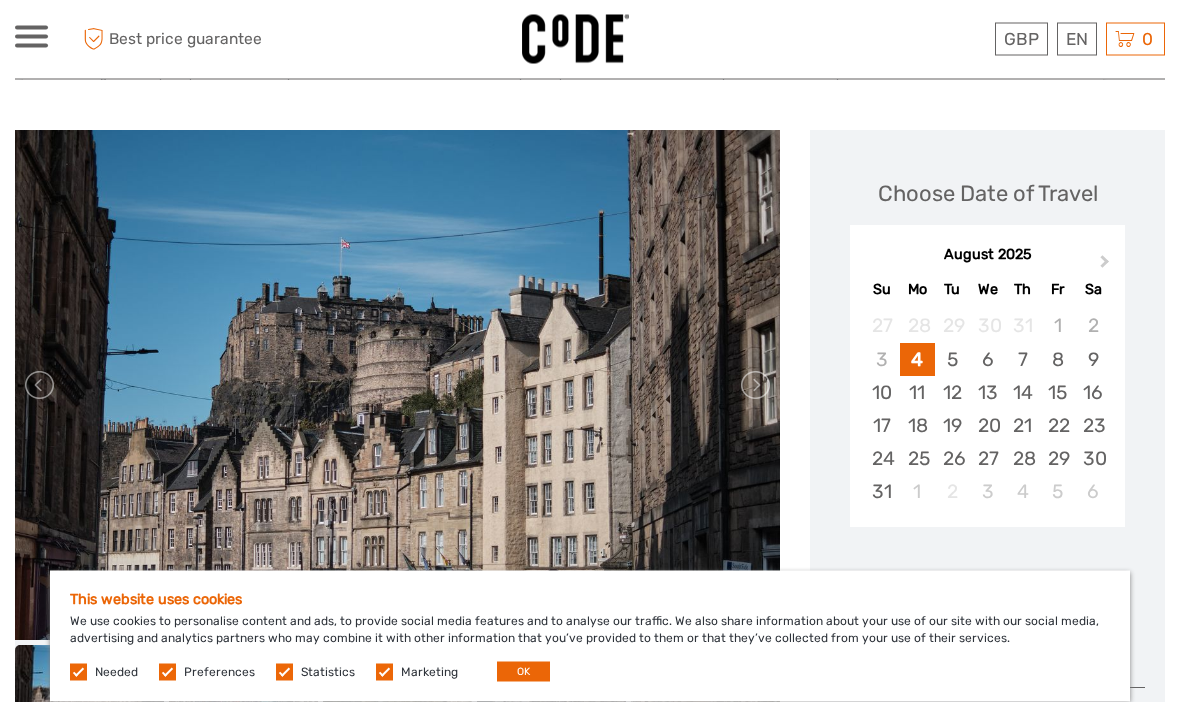 click on "Next Month" at bounding box center (1107, 267) 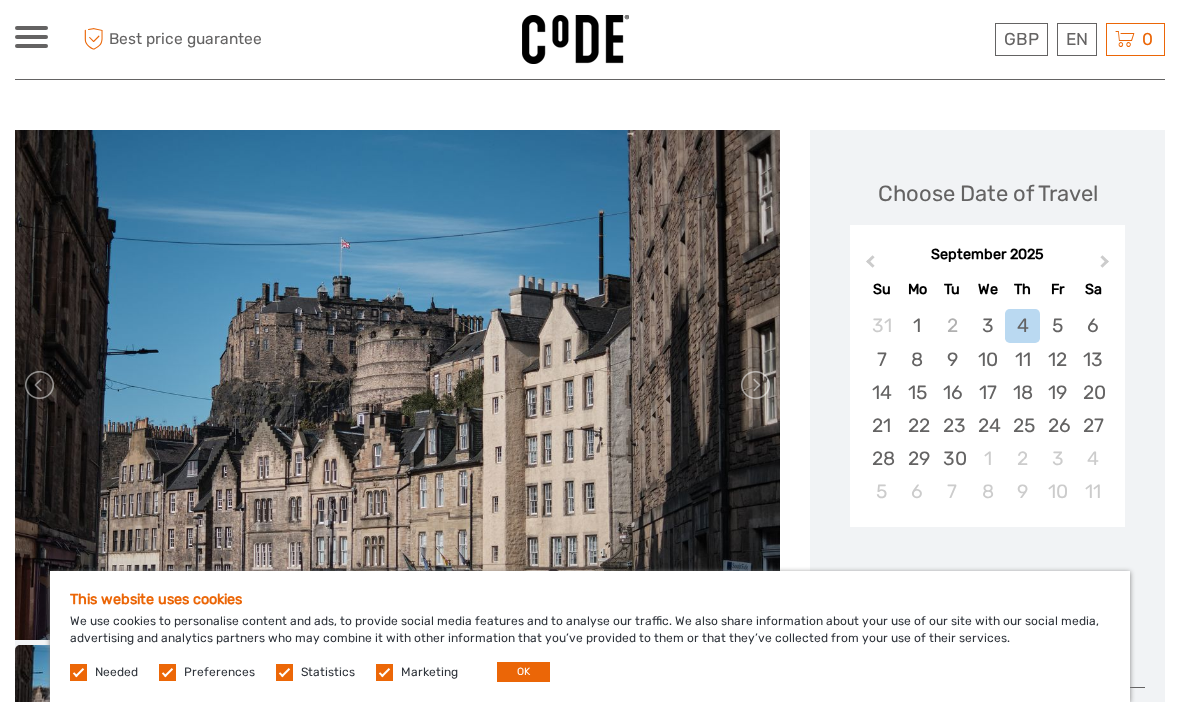 click on "Next Month" at bounding box center [1107, 266] 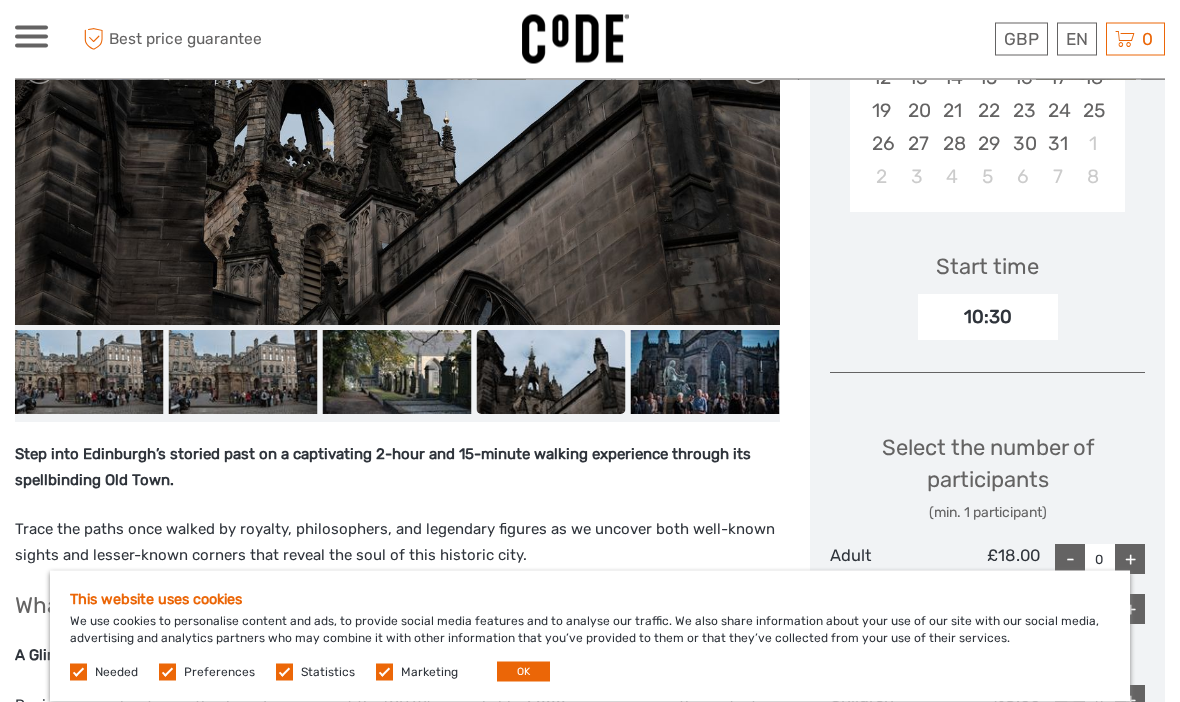 scroll, scrollTop: 512, scrollLeft: 0, axis: vertical 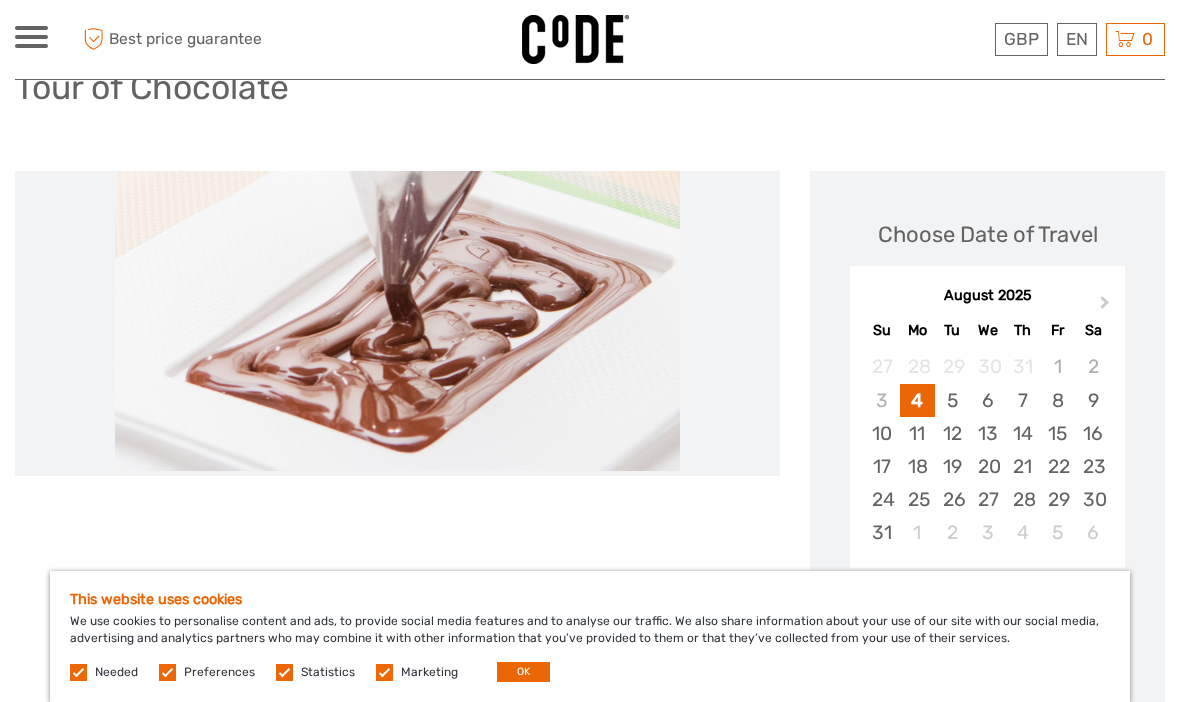 click on "Next Month" at bounding box center [1107, 307] 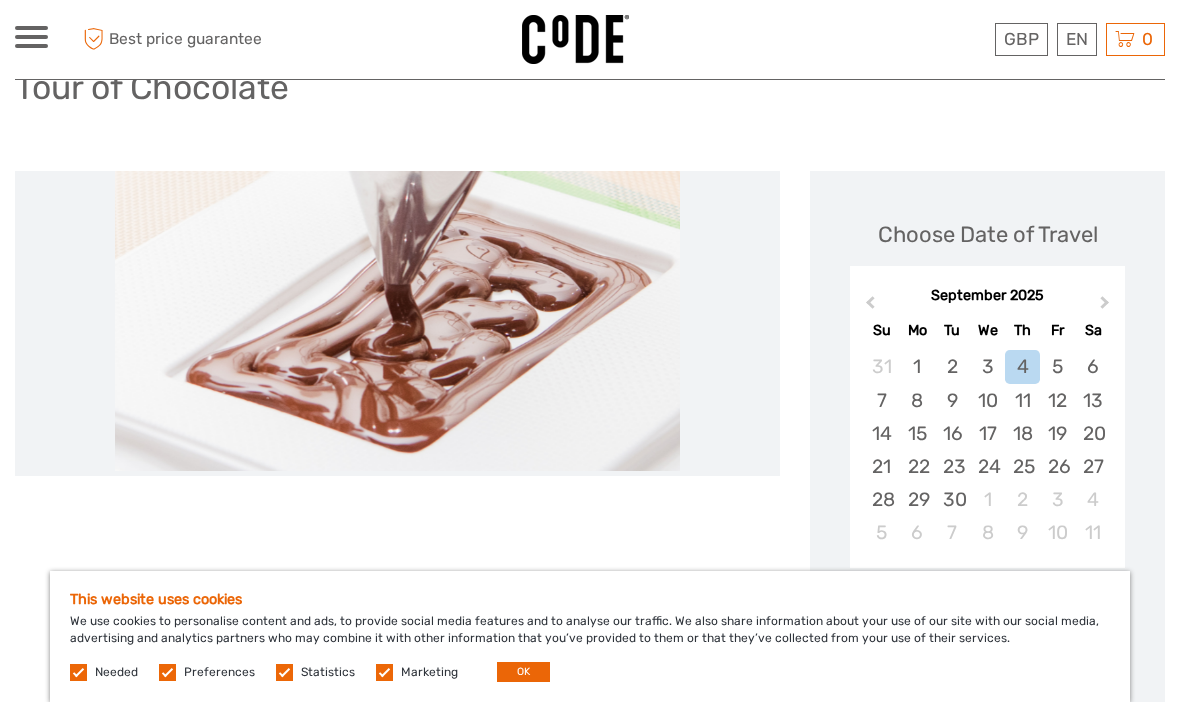 click on "Next Month" at bounding box center (1107, 307) 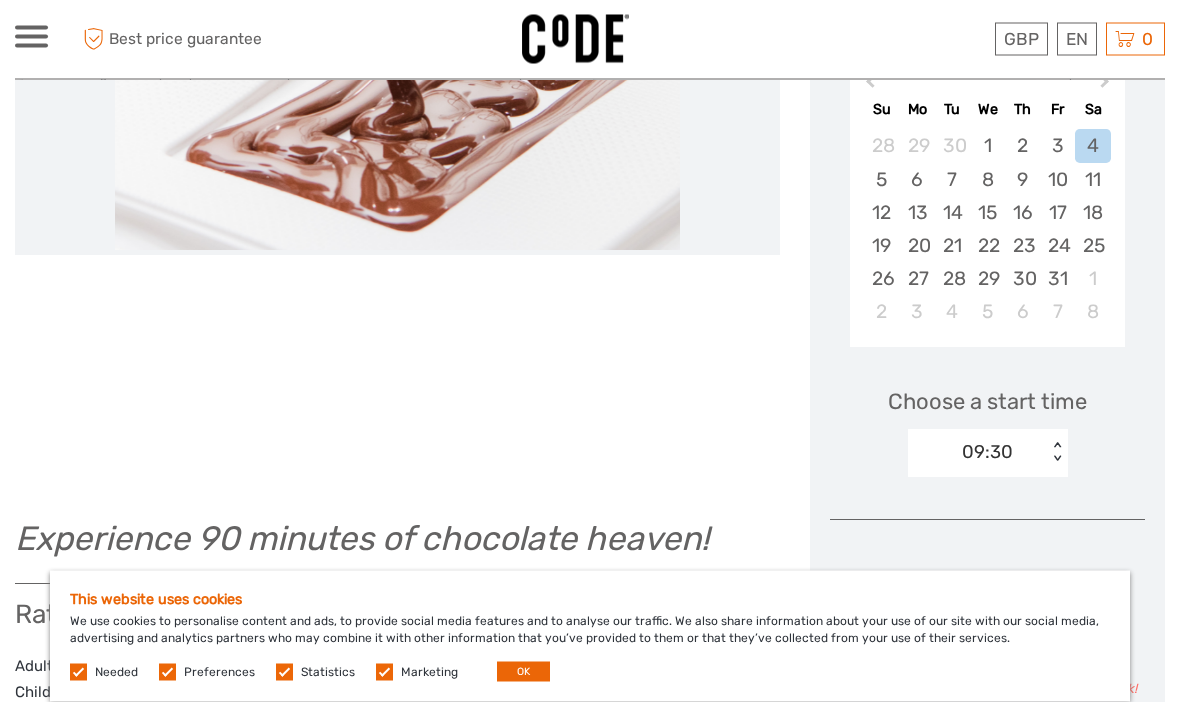 scroll, scrollTop: 382, scrollLeft: 0, axis: vertical 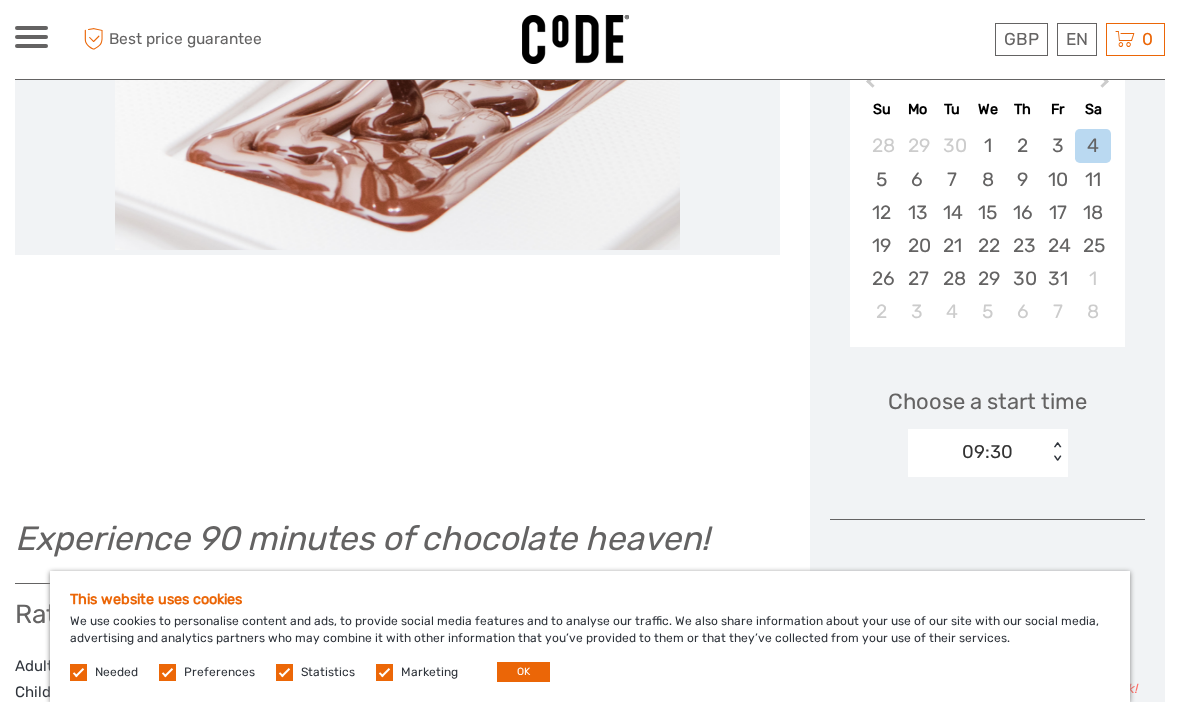 click on "3" at bounding box center [1057, 145] 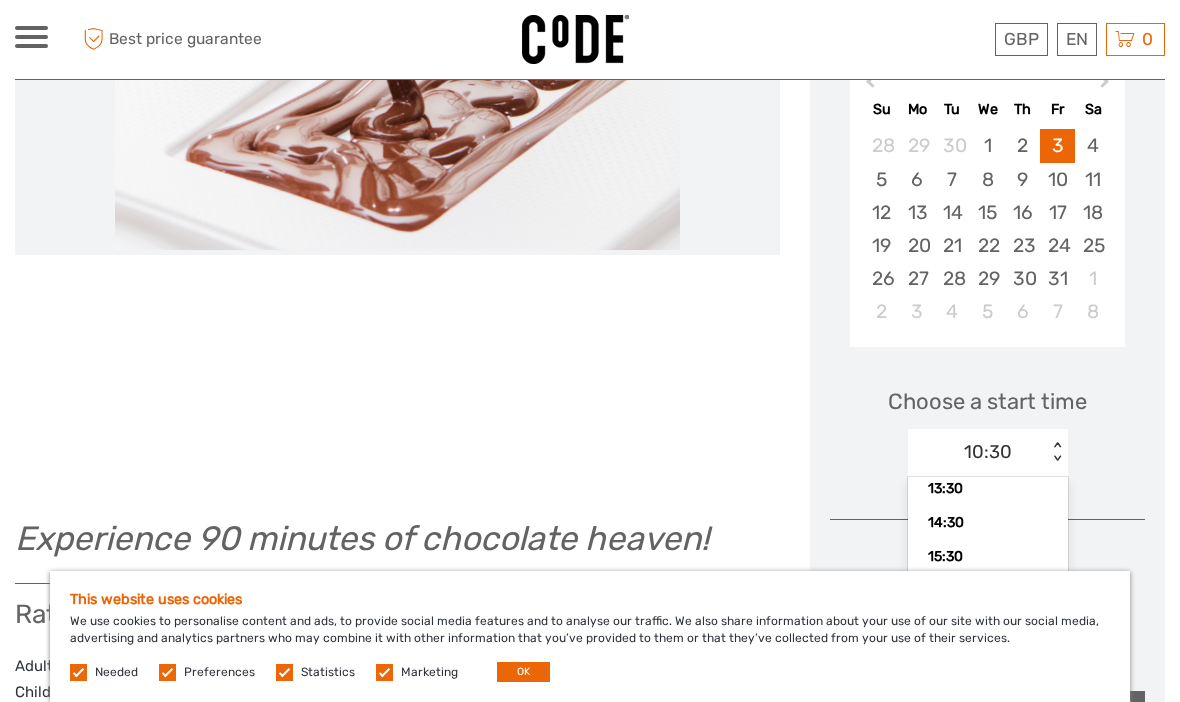 scroll, scrollTop: 126, scrollLeft: 0, axis: vertical 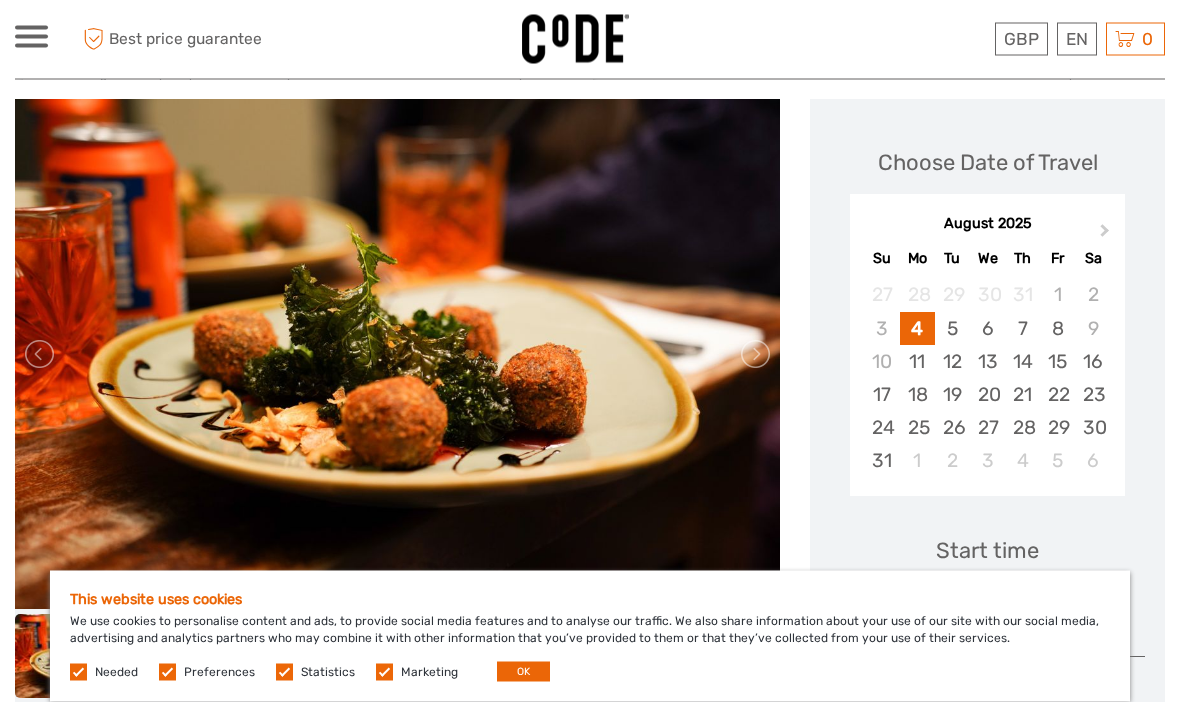 click on "Next Month" at bounding box center [1107, 236] 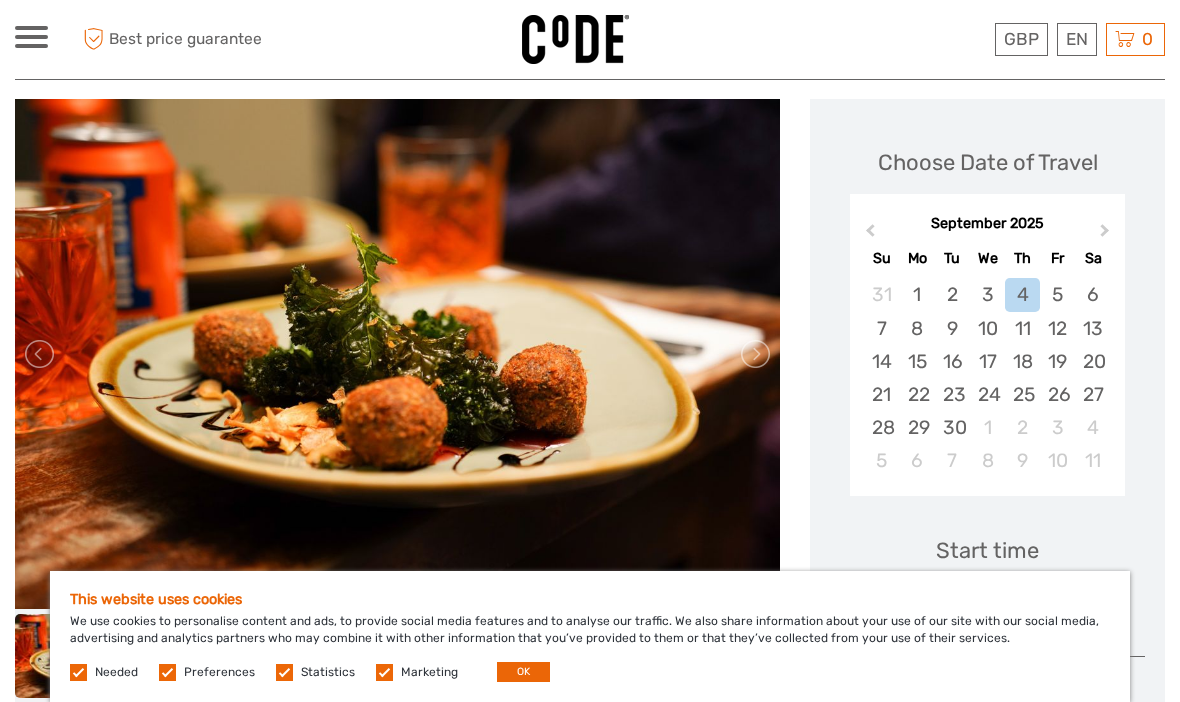 click on "Next Month" at bounding box center [1107, 235] 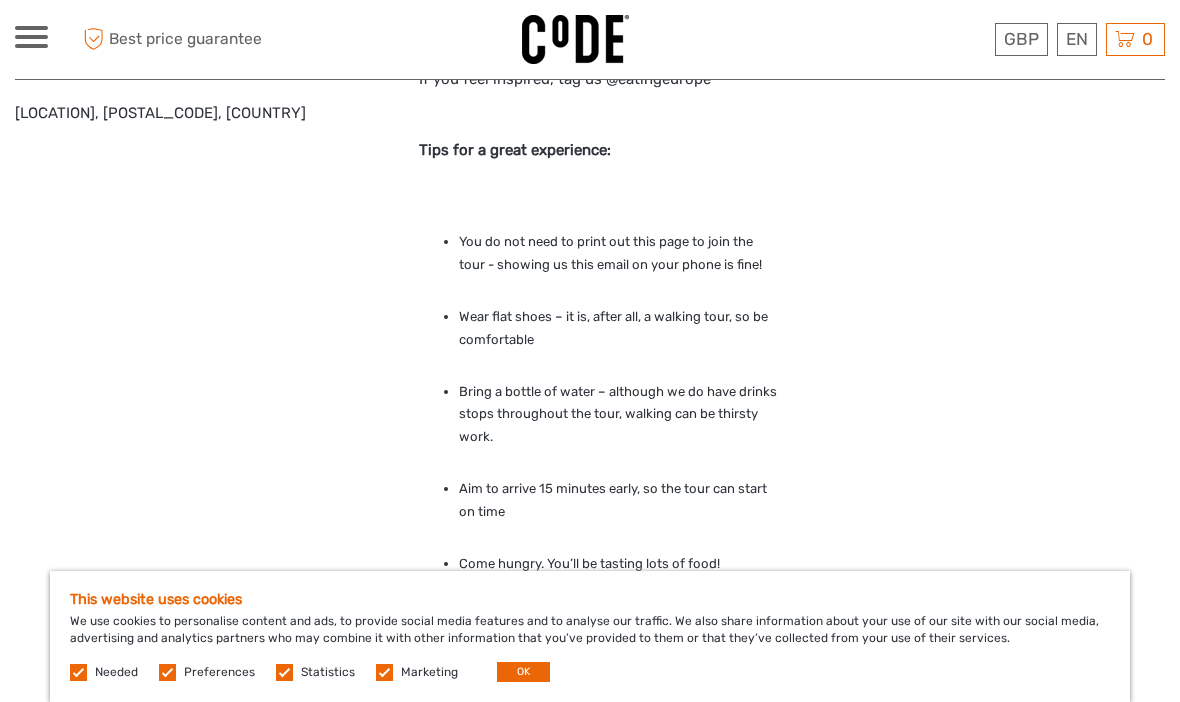 scroll, scrollTop: 3069, scrollLeft: 0, axis: vertical 